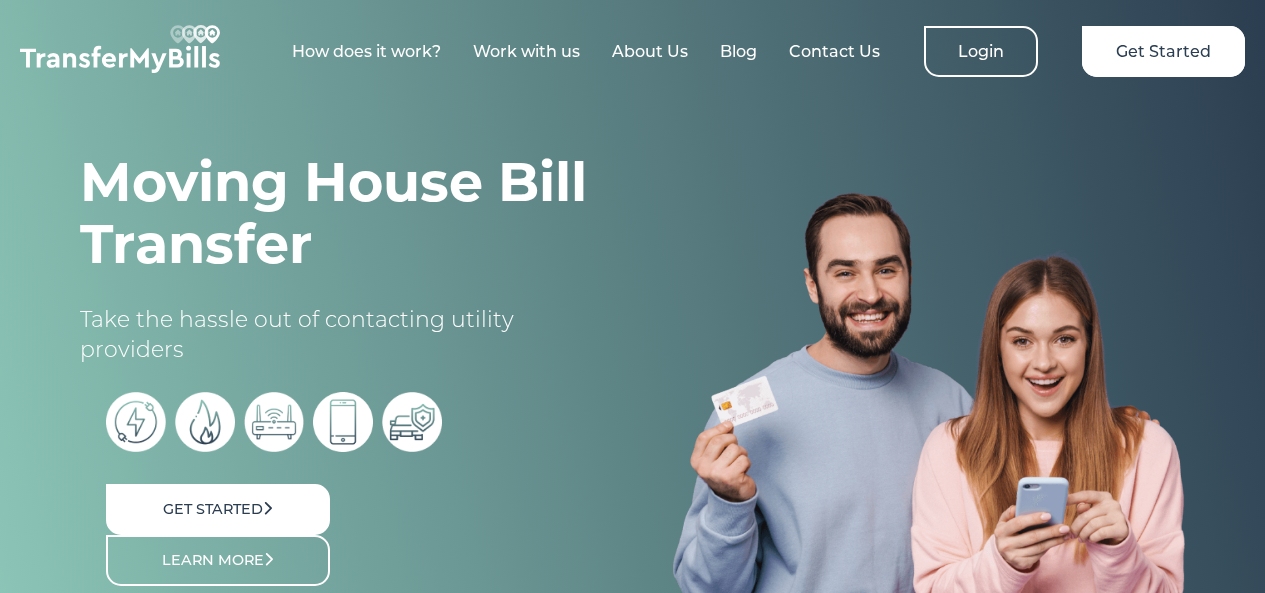 scroll, scrollTop: 0, scrollLeft: 0, axis: both 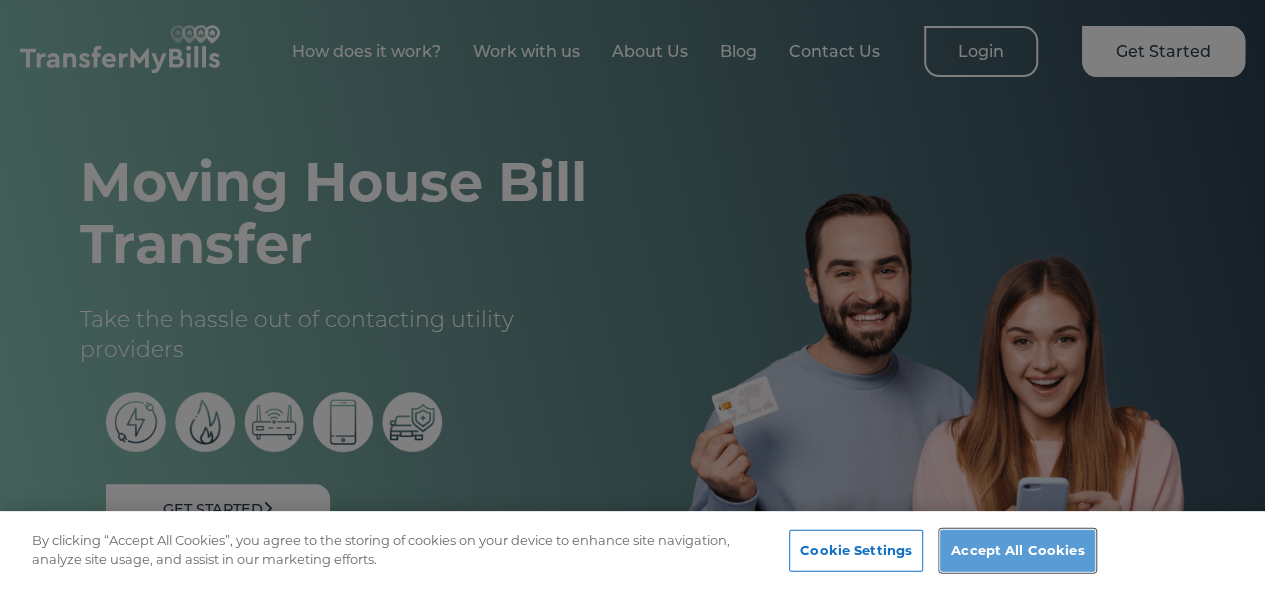 click on "Accept All Cookies" at bounding box center [1017, 551] 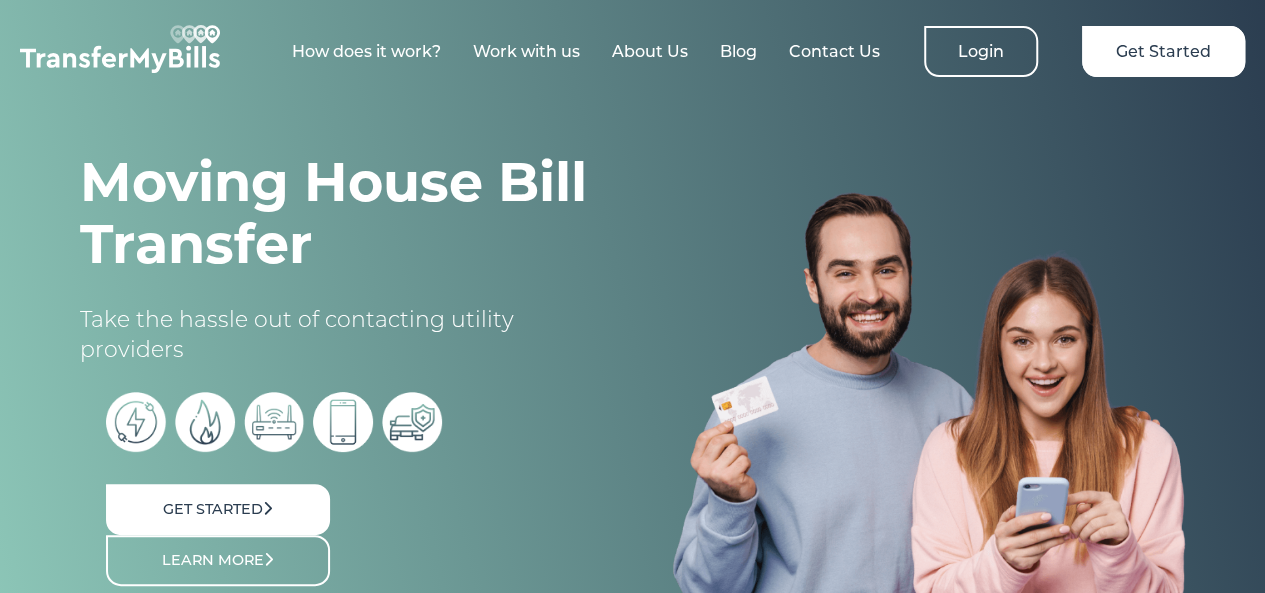 scroll, scrollTop: 0, scrollLeft: 0, axis: both 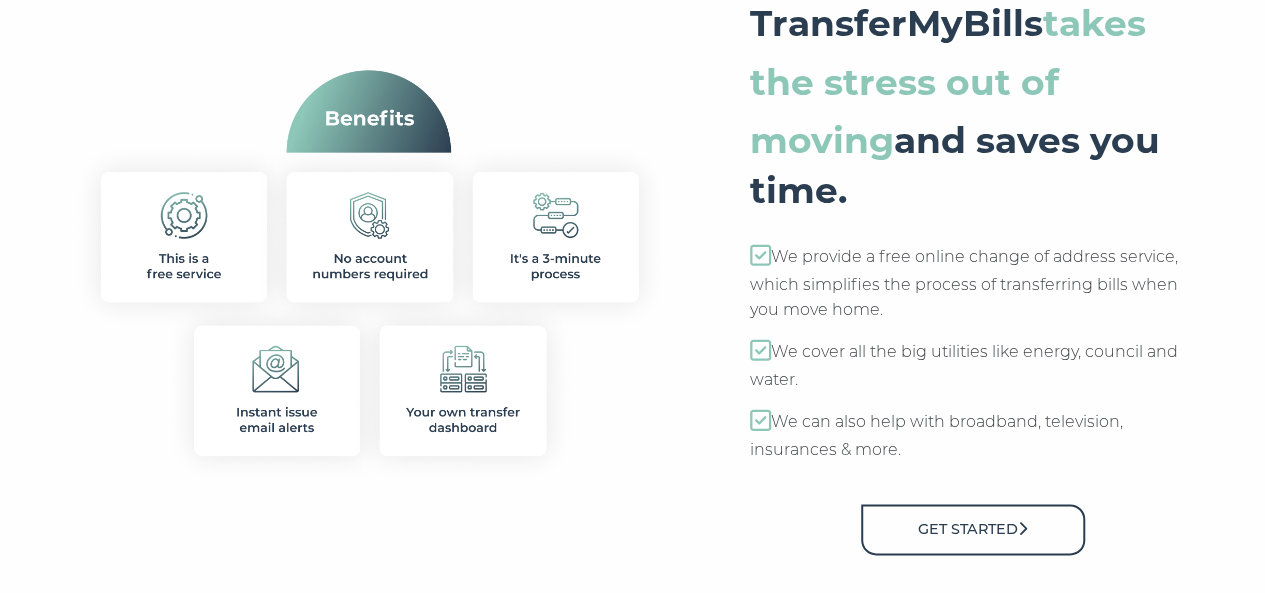click on "Get Started" at bounding box center [973, 529] 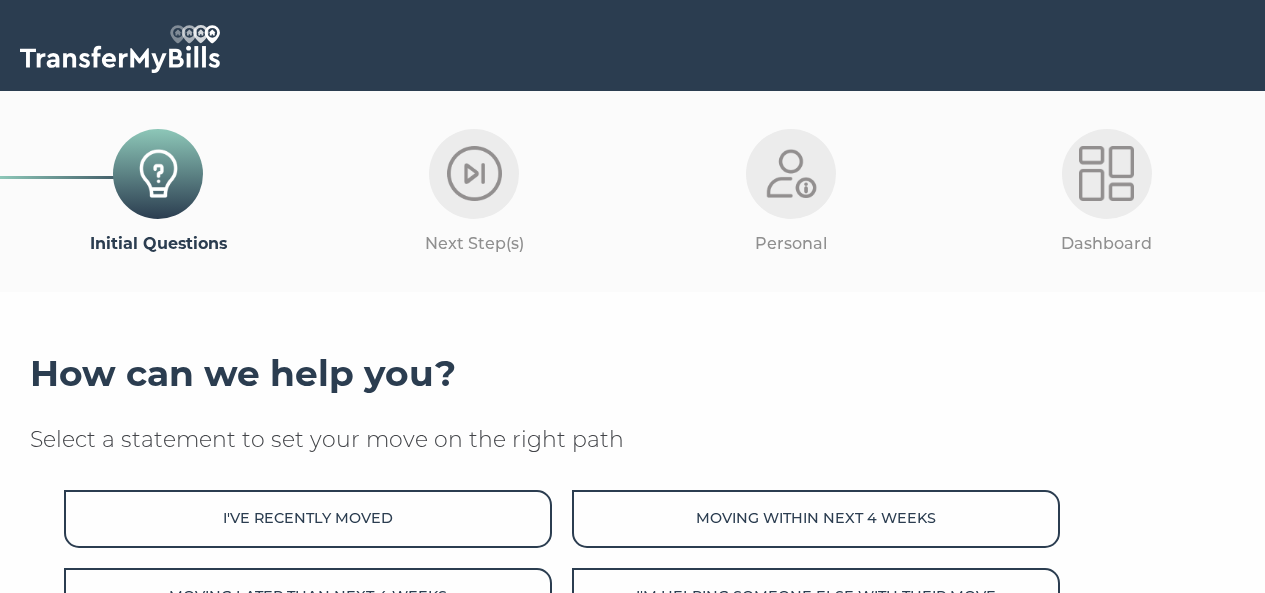 scroll, scrollTop: 0, scrollLeft: 0, axis: both 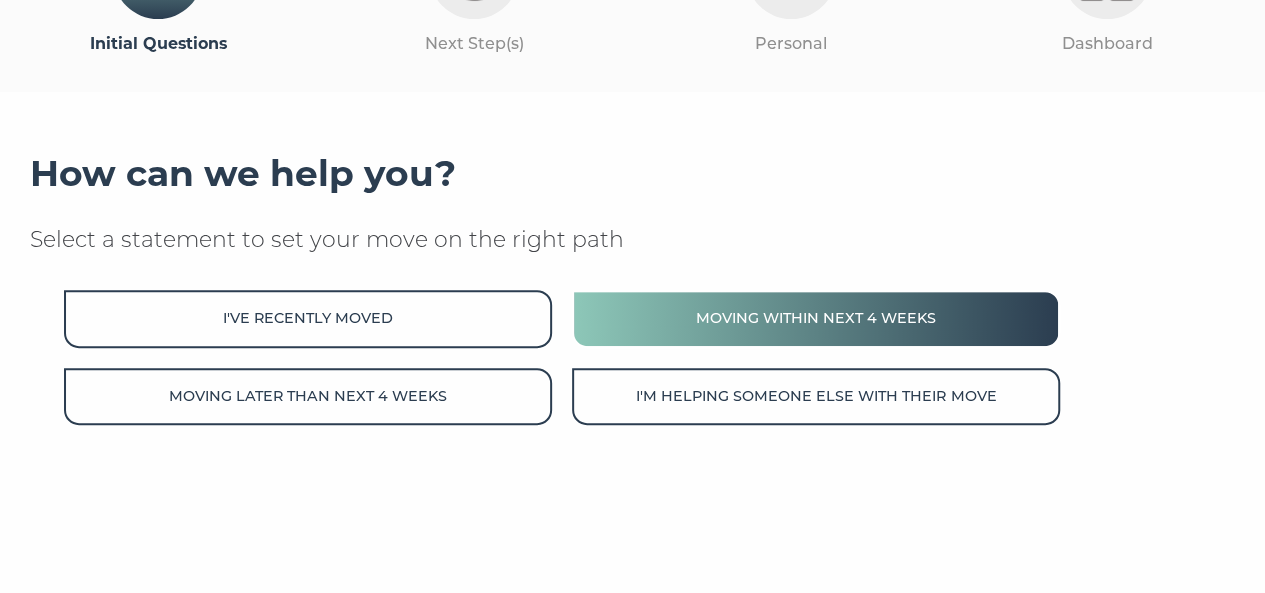 click on "Moving within next 4 weeks" at bounding box center [816, 318] 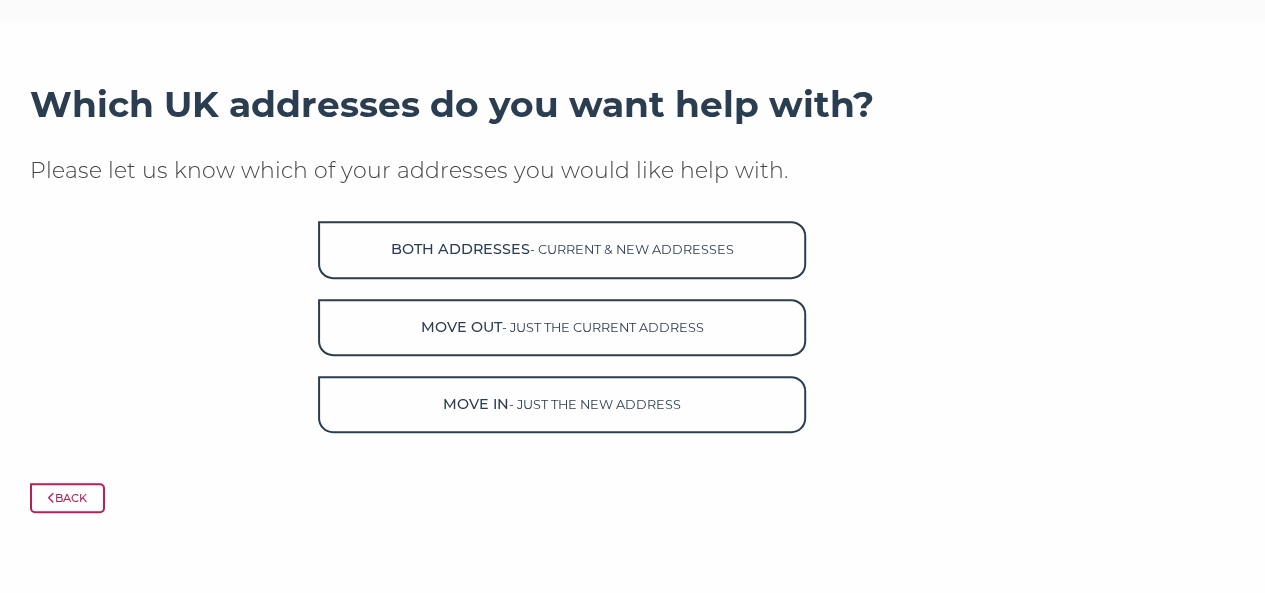 scroll, scrollTop: 300, scrollLeft: 0, axis: vertical 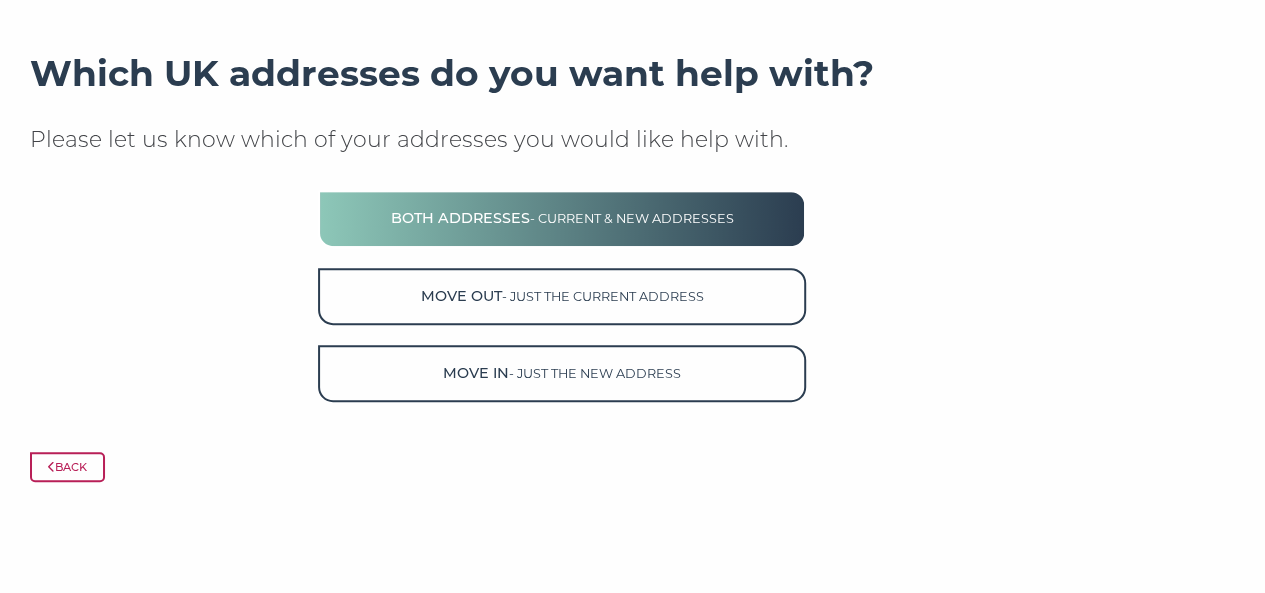 click on "- current & new addresses" at bounding box center (632, 218) 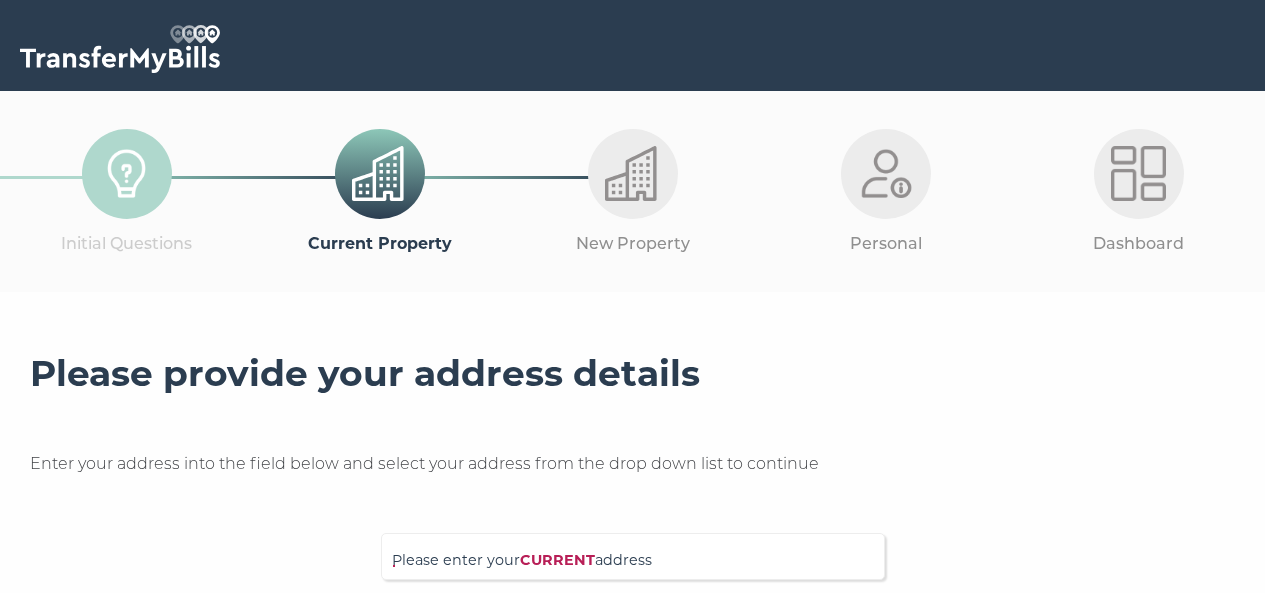 scroll, scrollTop: 0, scrollLeft: 0, axis: both 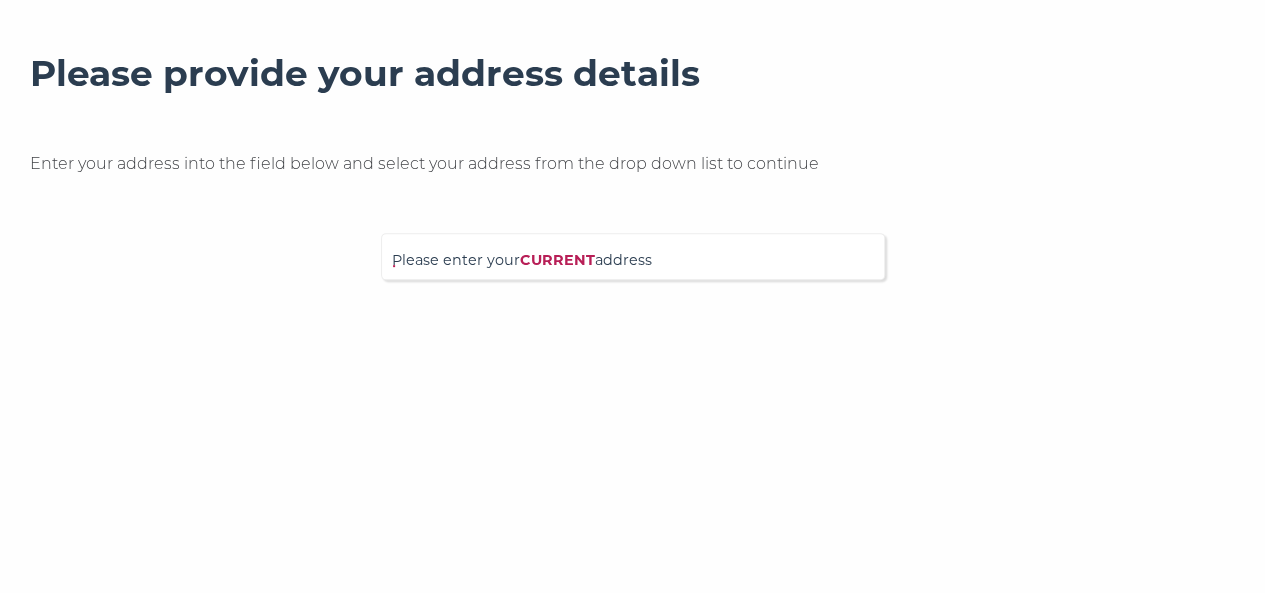 drag, startPoint x: 517, startPoint y: 270, endPoint x: 508, endPoint y: 246, distance: 25.632011 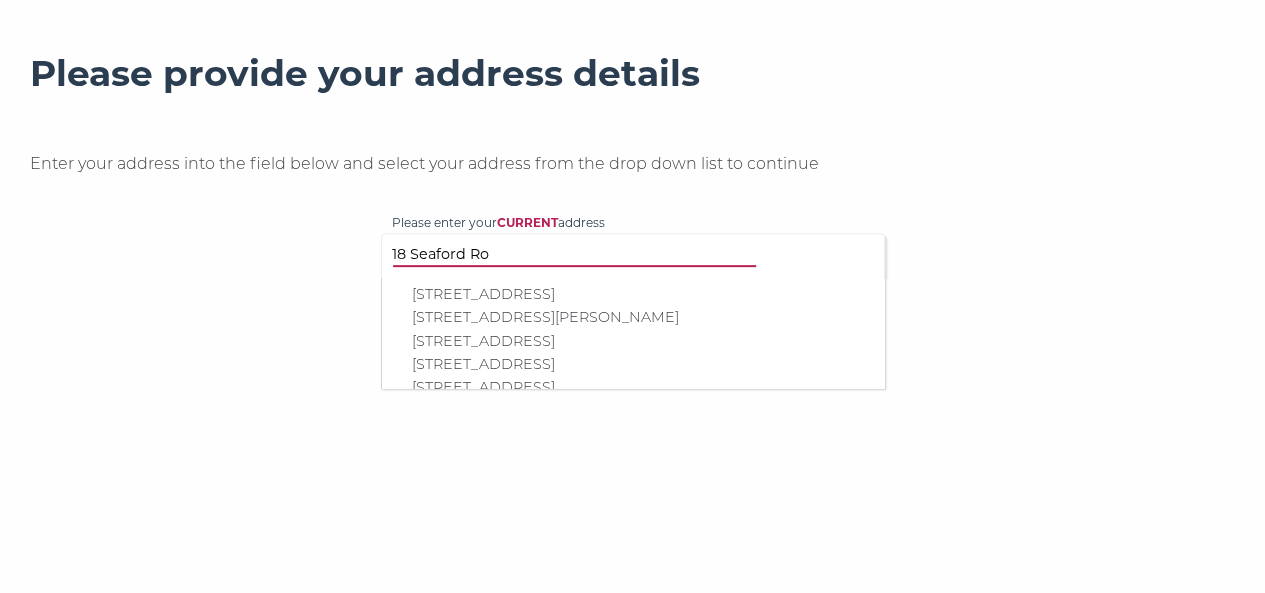 type on "18 Seaford Ro" 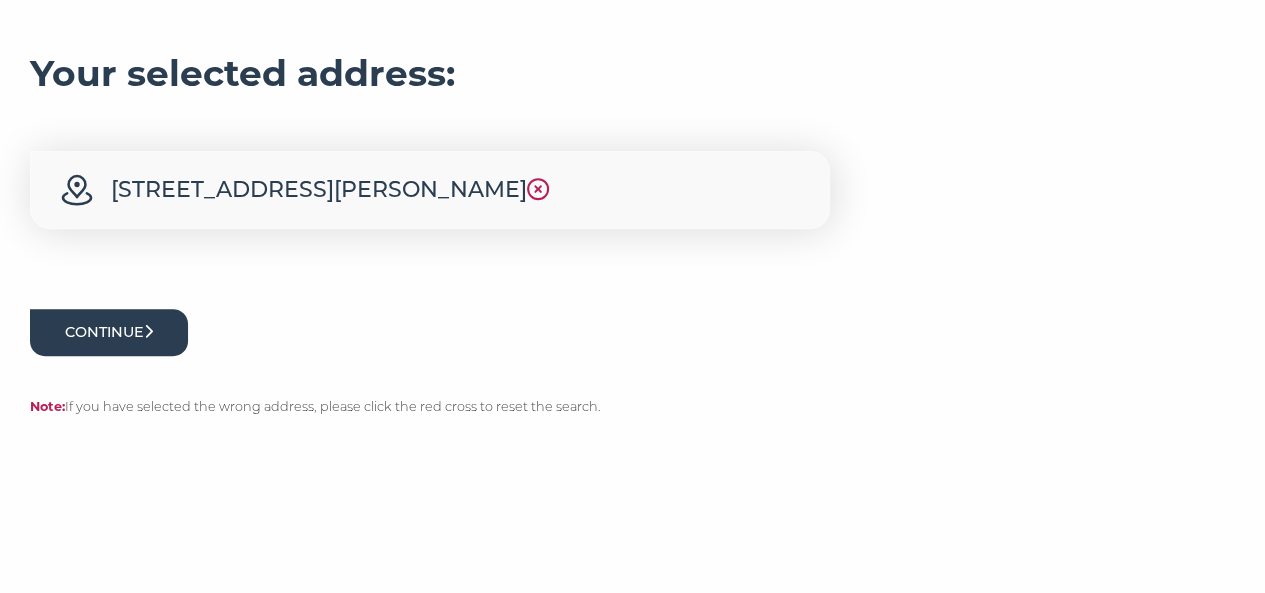 click on "Continue" at bounding box center (109, 332) 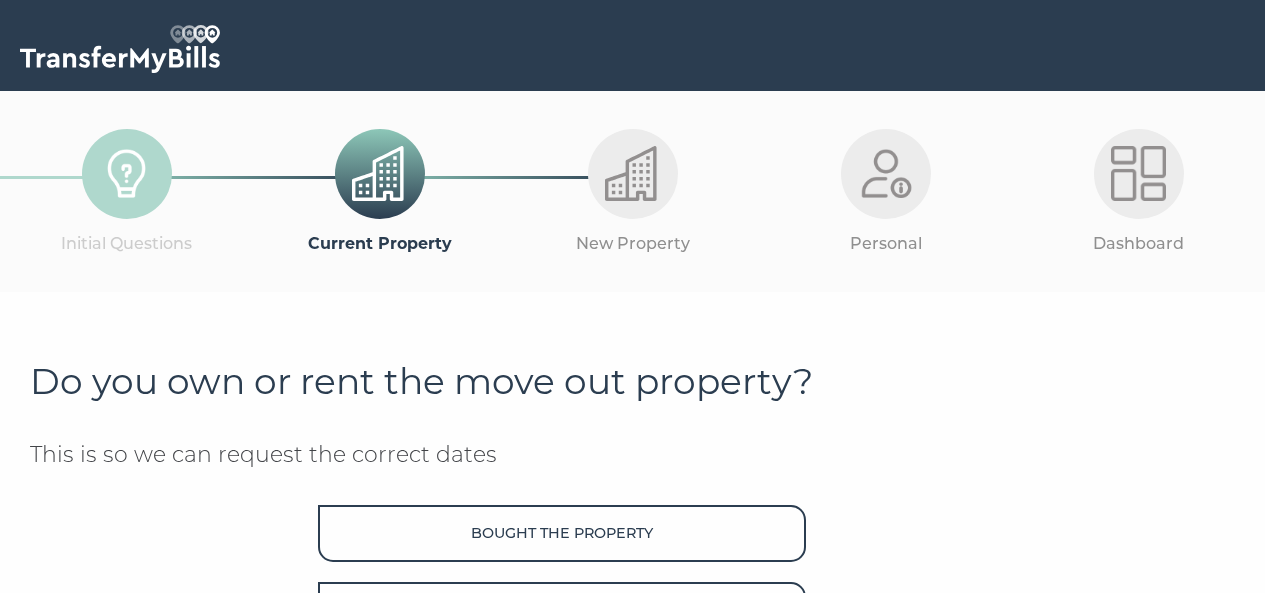 scroll, scrollTop: 0, scrollLeft: 0, axis: both 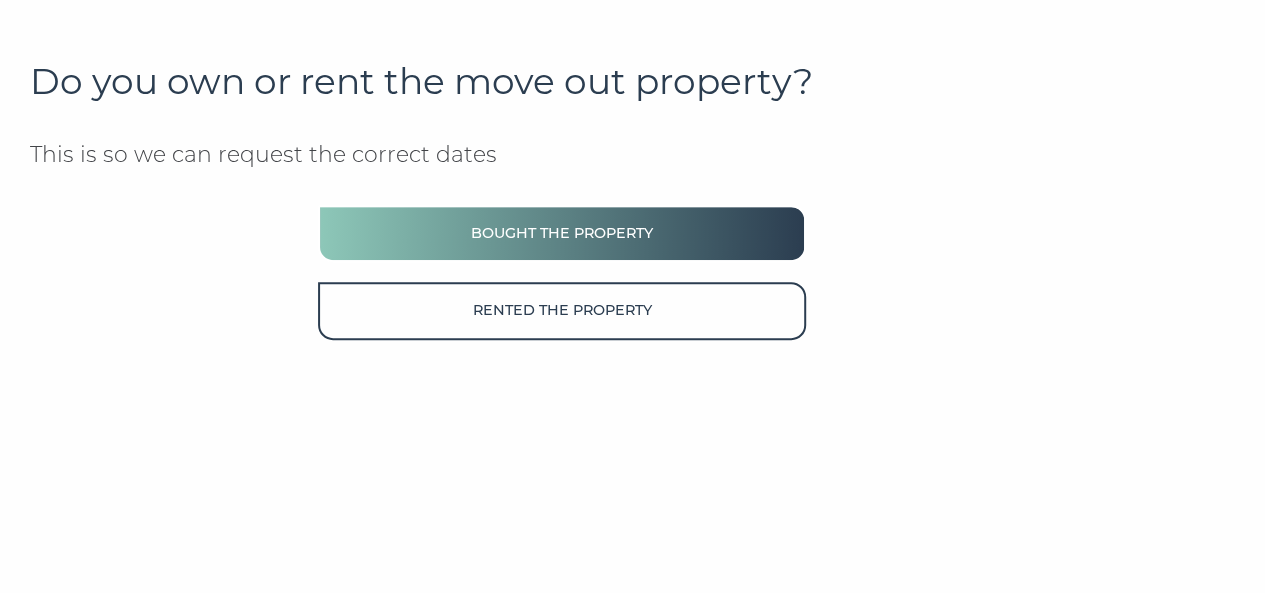 click on "Bought the property" at bounding box center (562, 233) 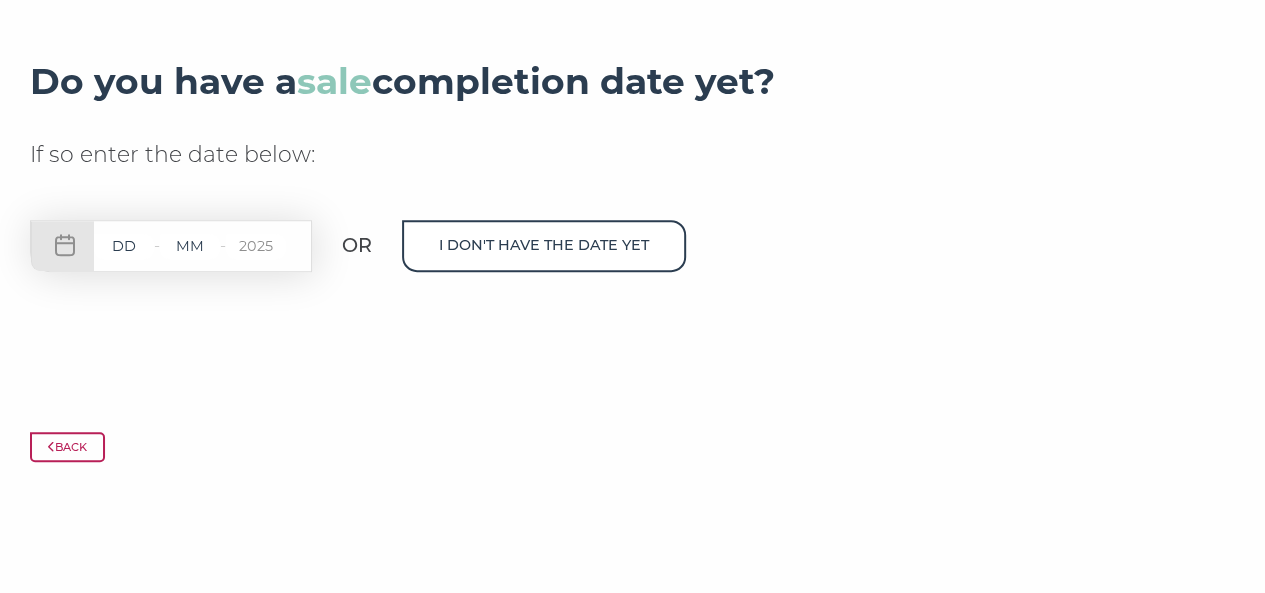 click at bounding box center (124, 246) 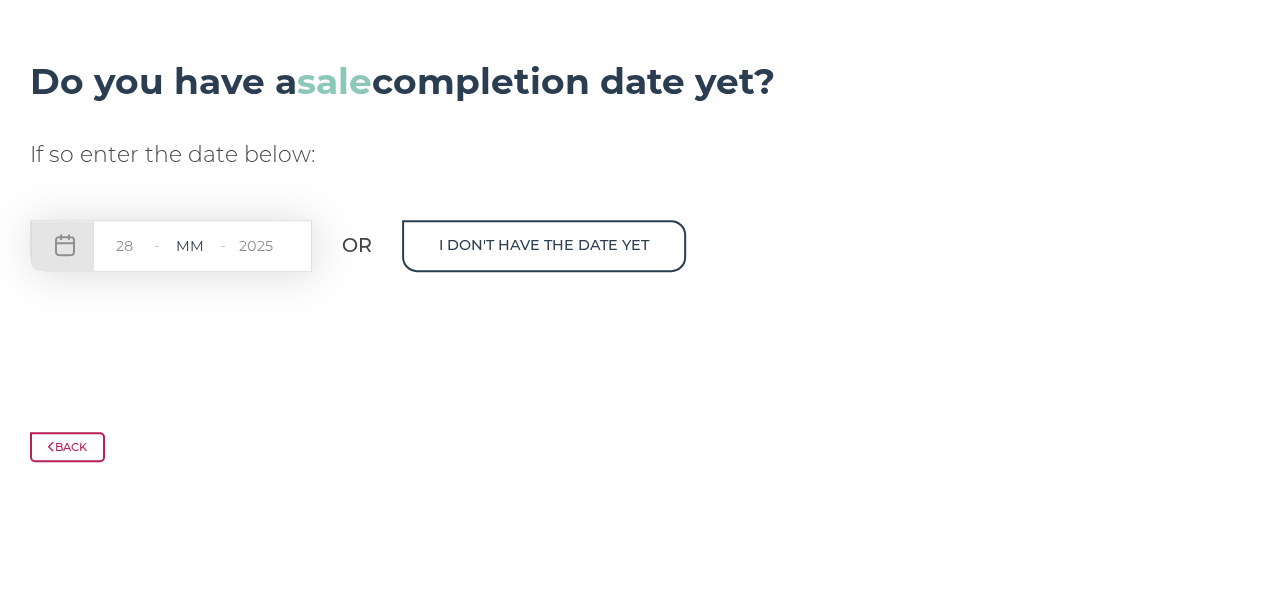 type on "28" 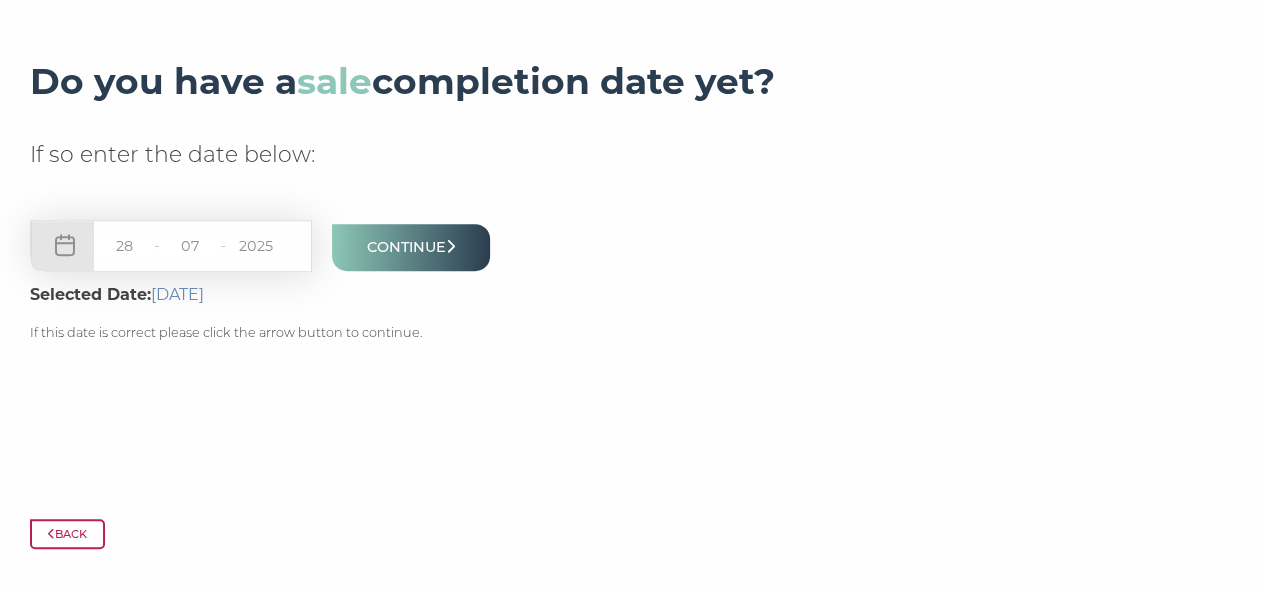 type on "07" 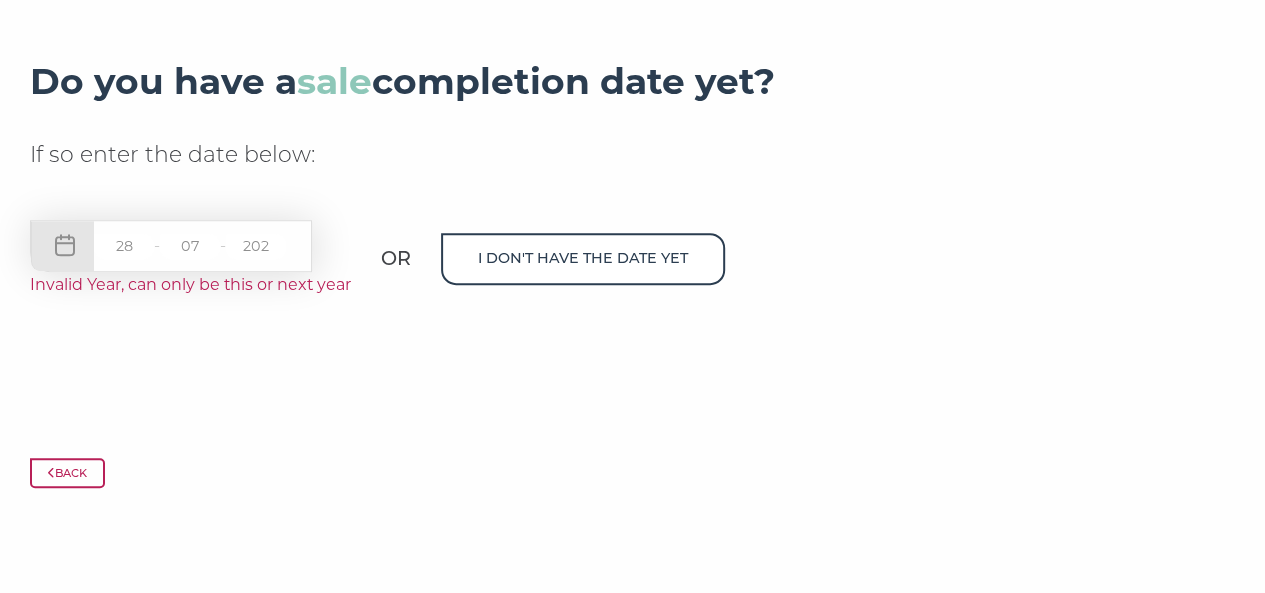type on "2025" 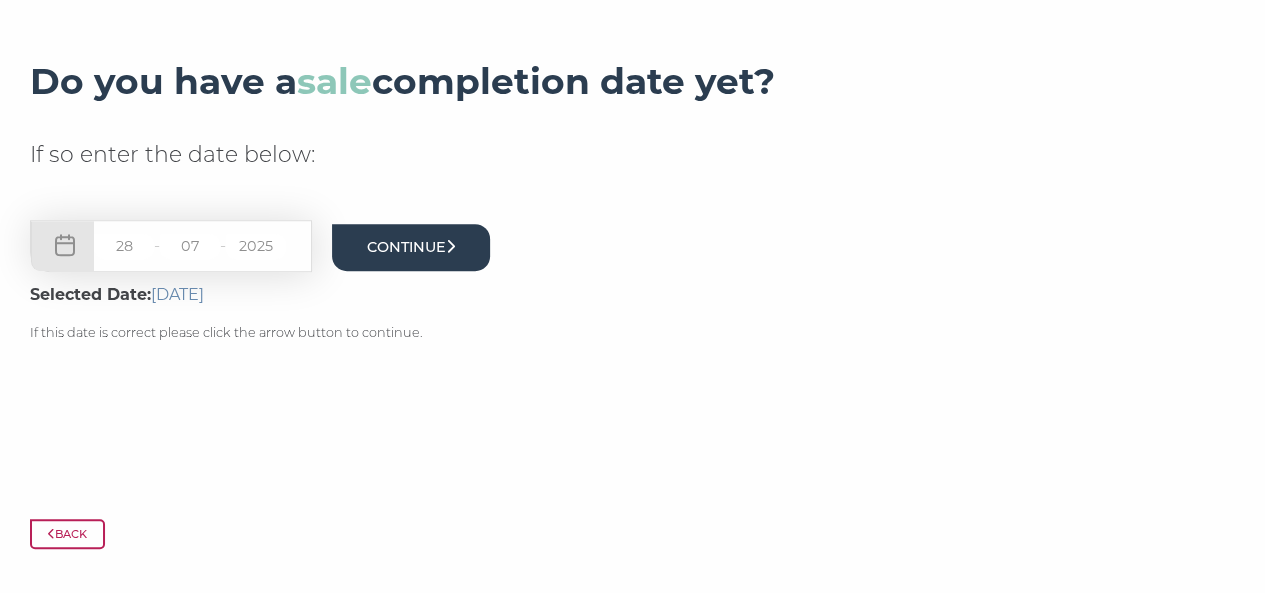 click on "Continue" at bounding box center [411, 247] 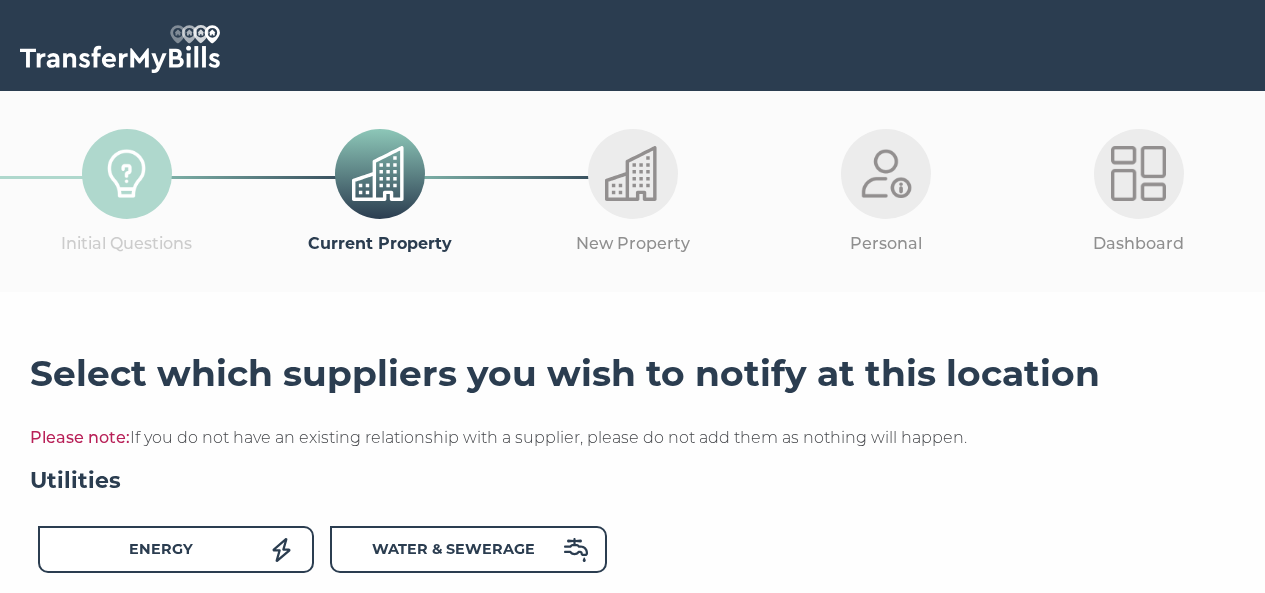scroll, scrollTop: 0, scrollLeft: 0, axis: both 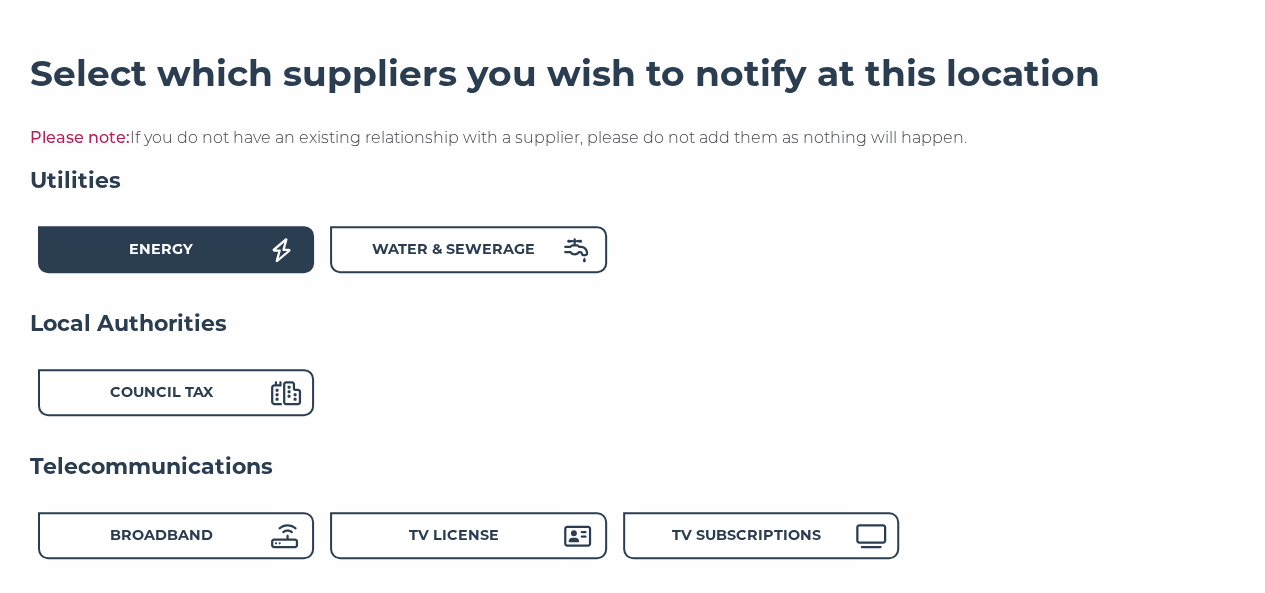 click on "Energy" at bounding box center [161, 252] 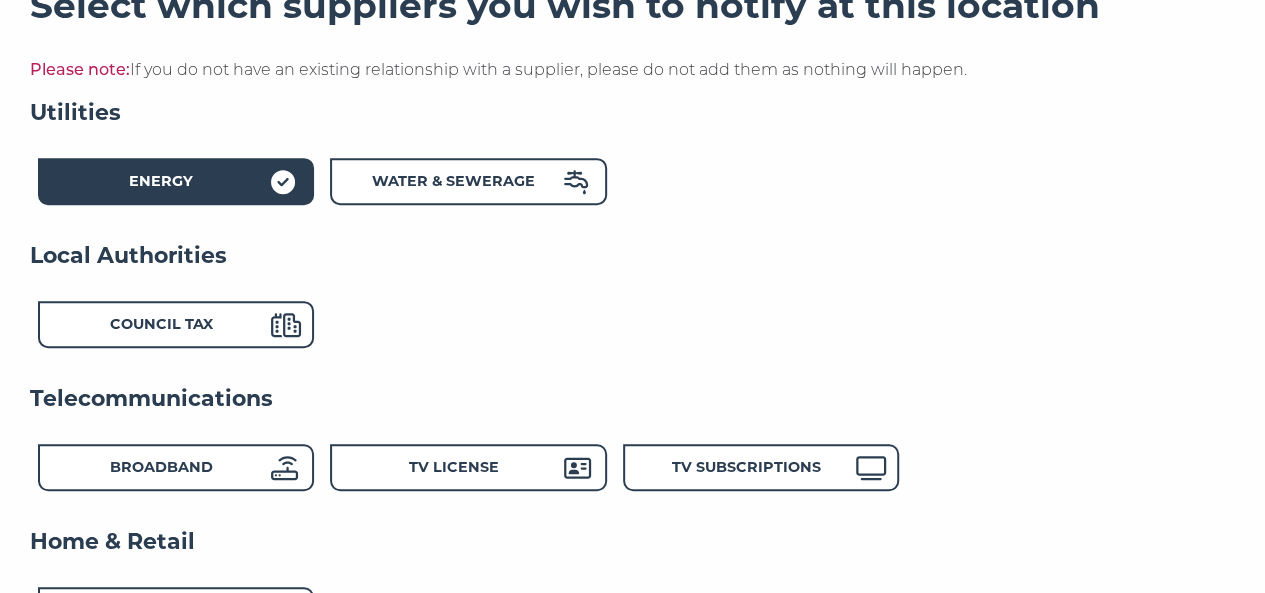 scroll, scrollTop: 400, scrollLeft: 0, axis: vertical 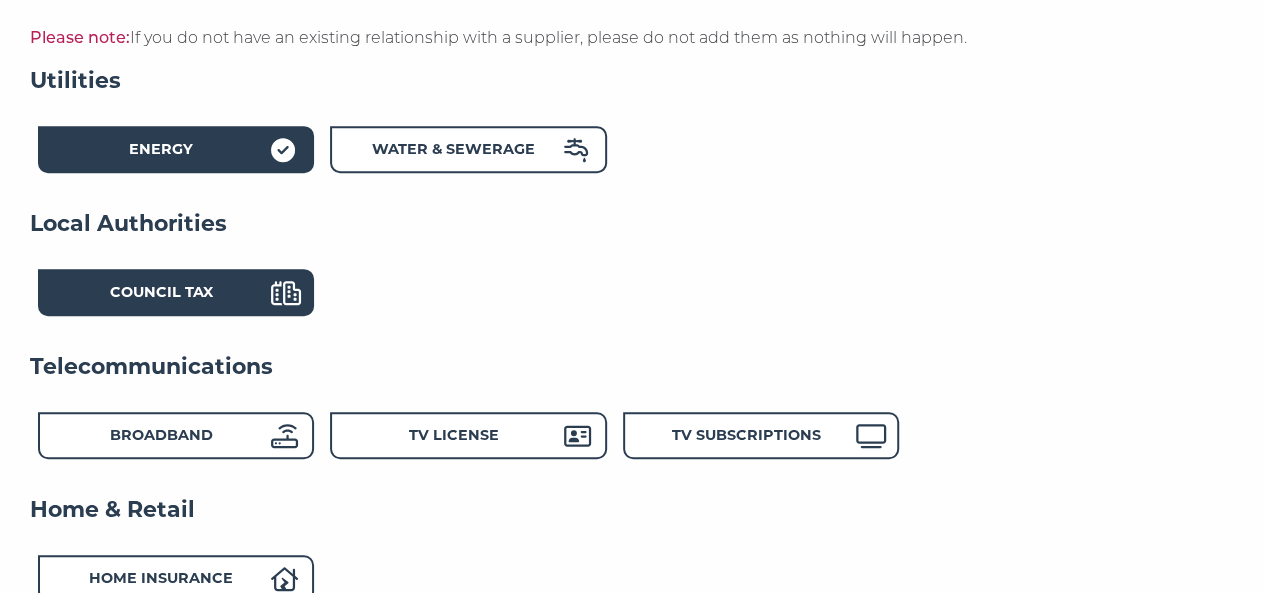 click on "Council Tax" at bounding box center (161, 295) 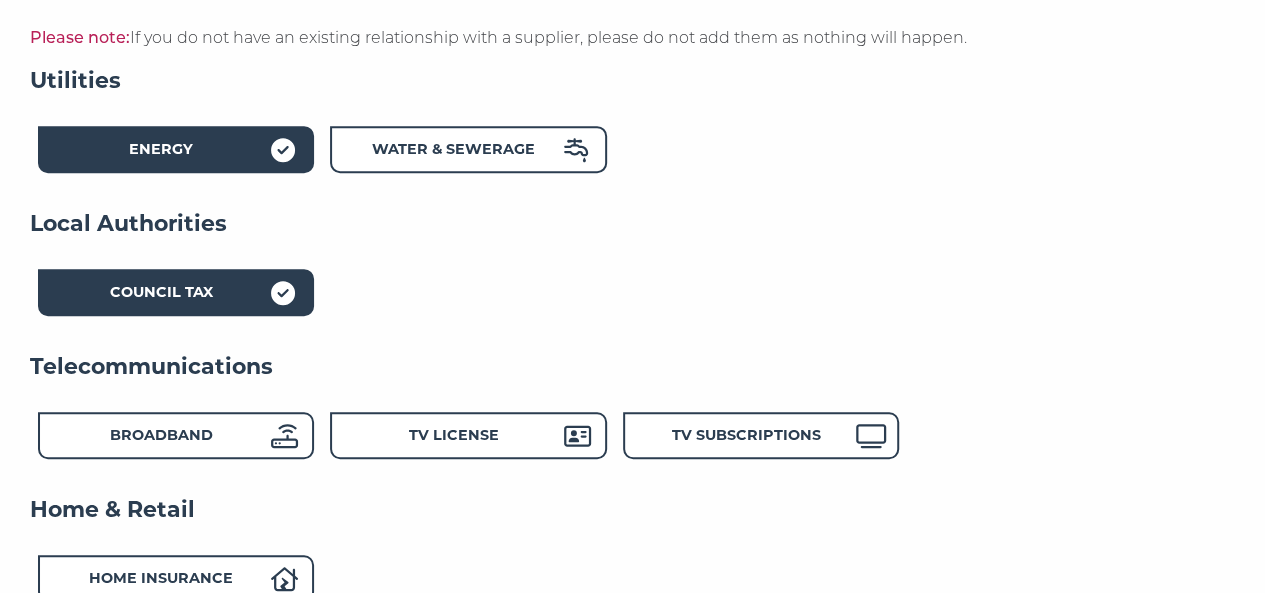 scroll, scrollTop: 600, scrollLeft: 0, axis: vertical 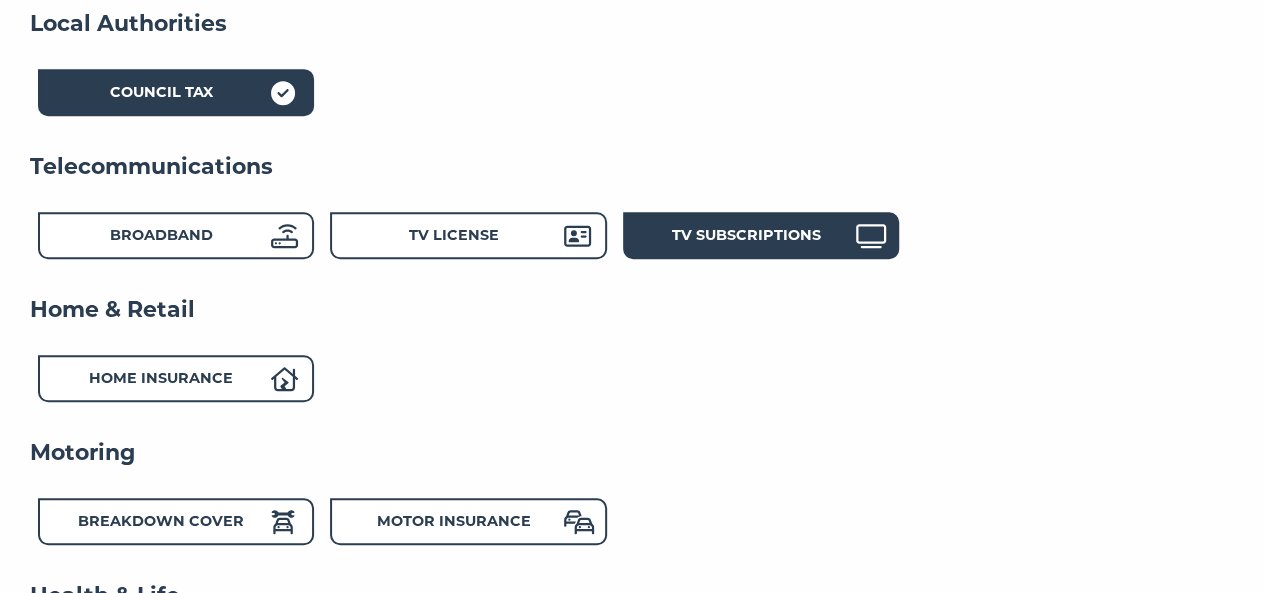 click on "TV Subscriptions" at bounding box center (745, 235) 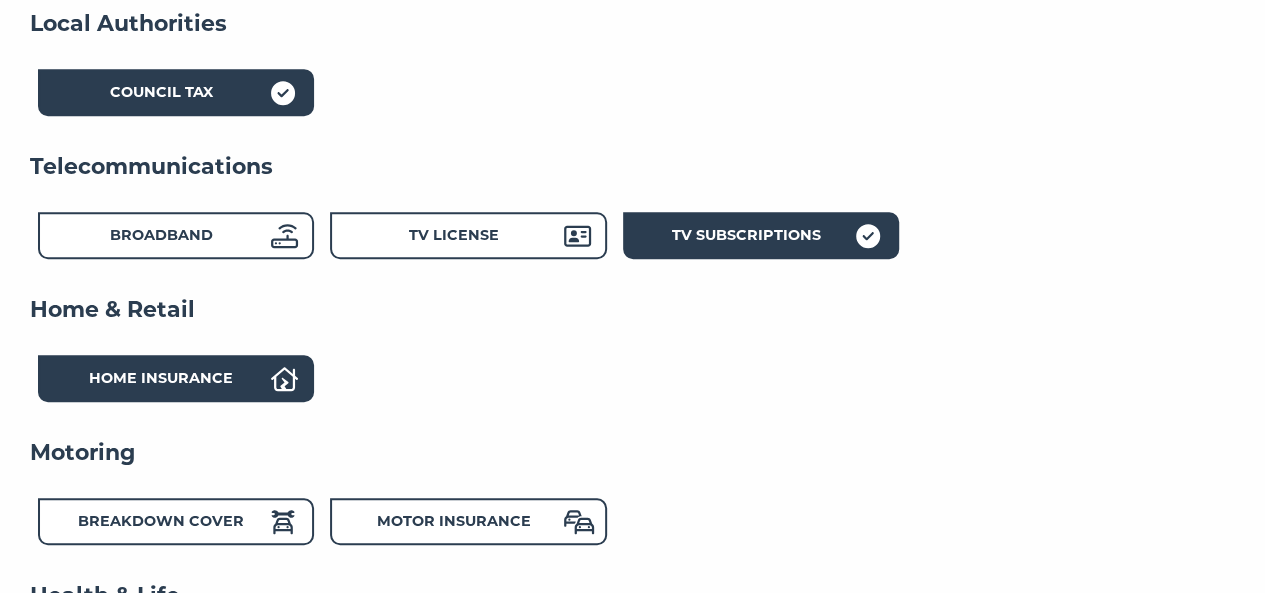 drag, startPoint x: 136, startPoint y: 366, endPoint x: 153, endPoint y: 366, distance: 17 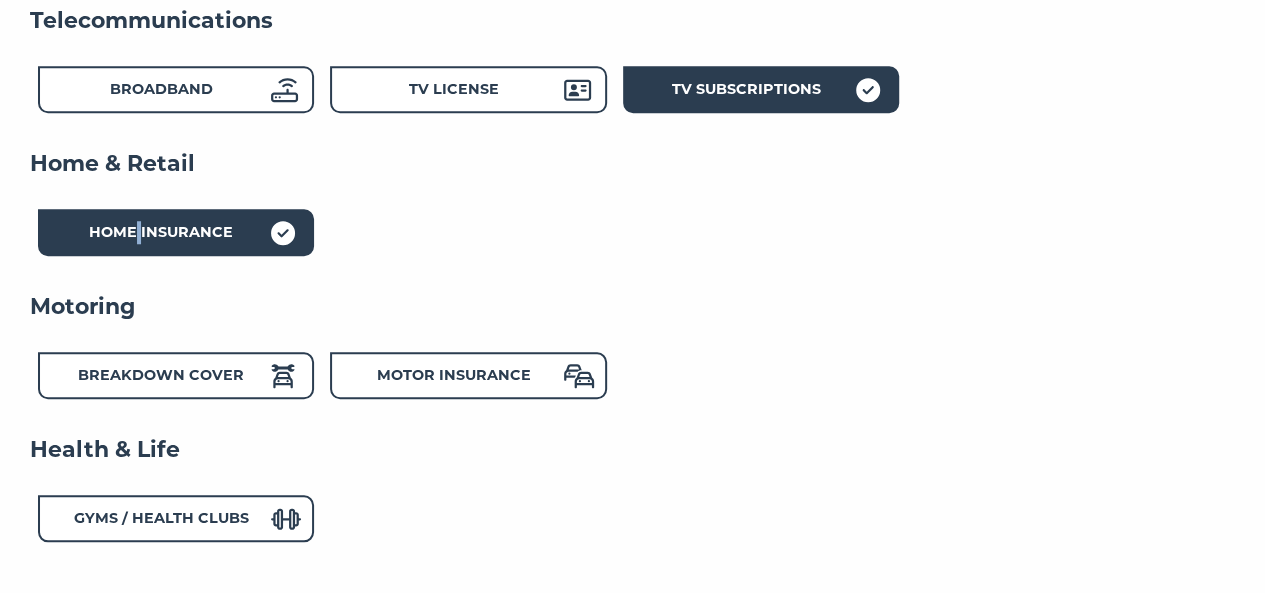 scroll, scrollTop: 900, scrollLeft: 0, axis: vertical 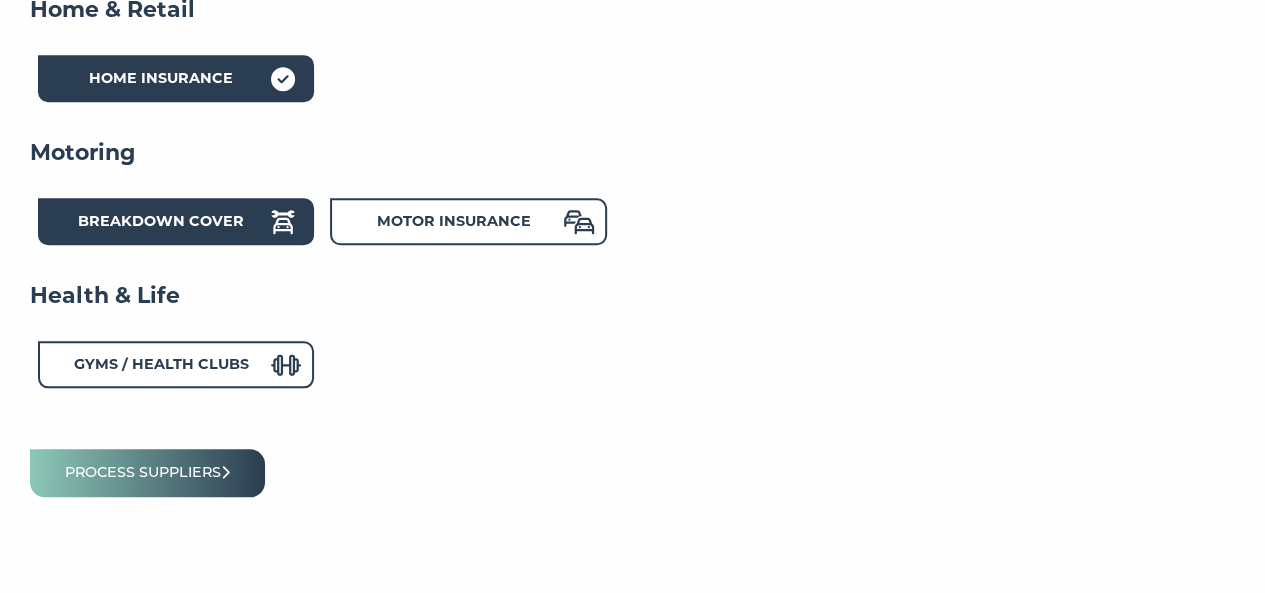 drag, startPoint x: 205, startPoint y: 229, endPoint x: 262, endPoint y: 229, distance: 57 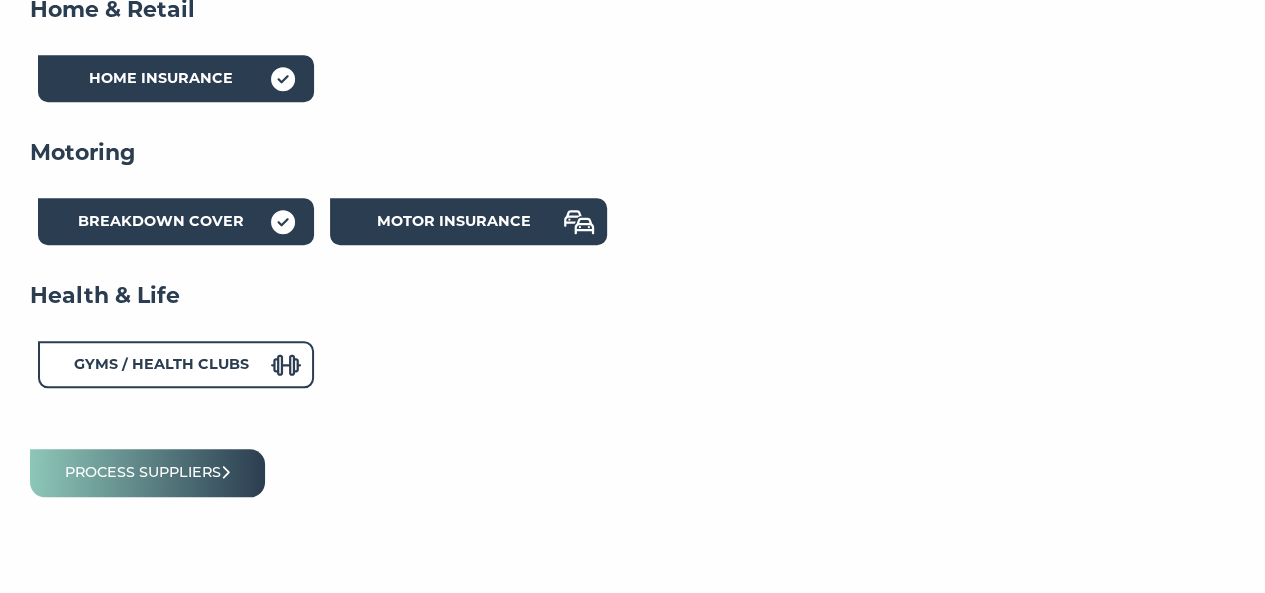 click on "Motor Insurance" at bounding box center [454, 221] 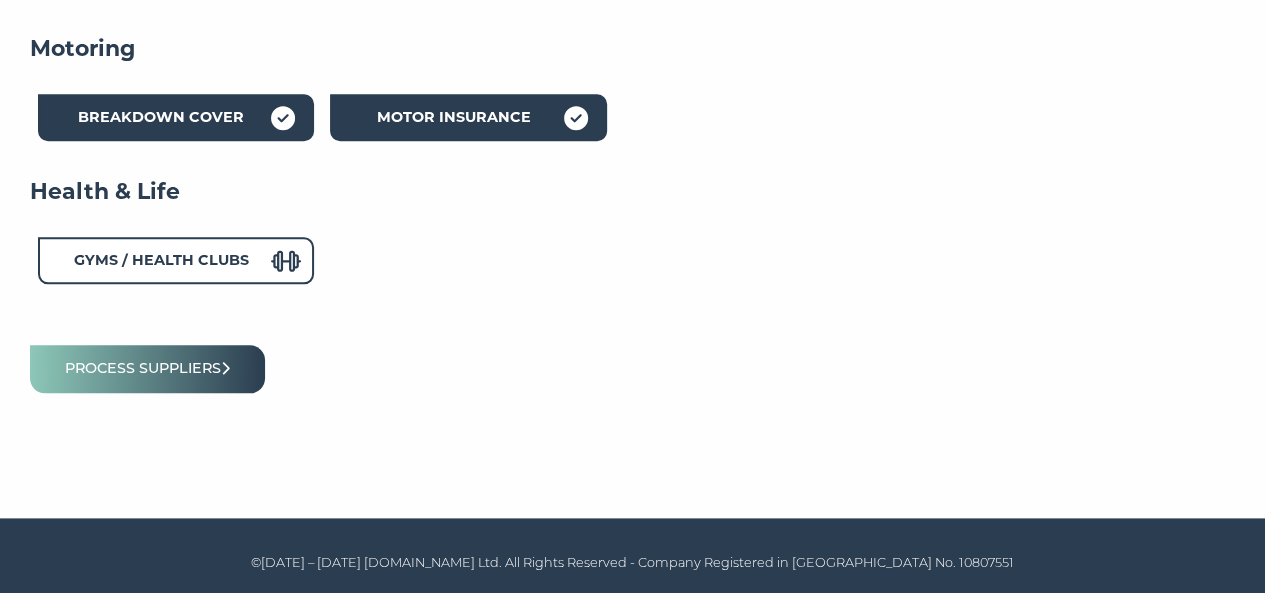 scroll, scrollTop: 1005, scrollLeft: 0, axis: vertical 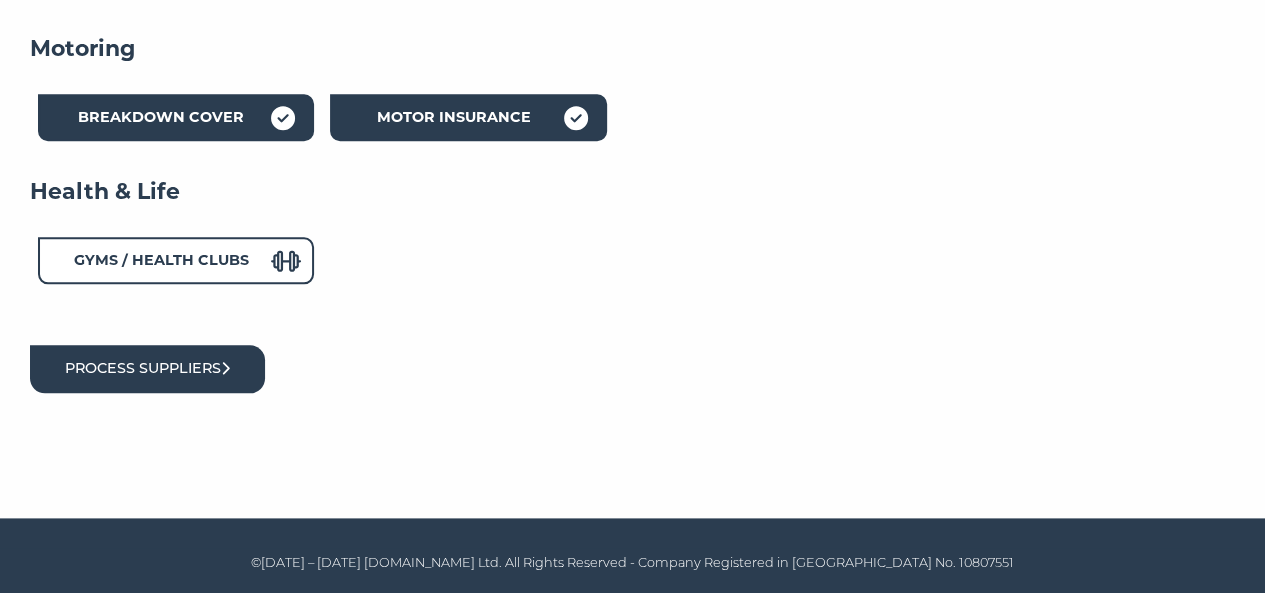 click on "Process suppliers" at bounding box center [147, 368] 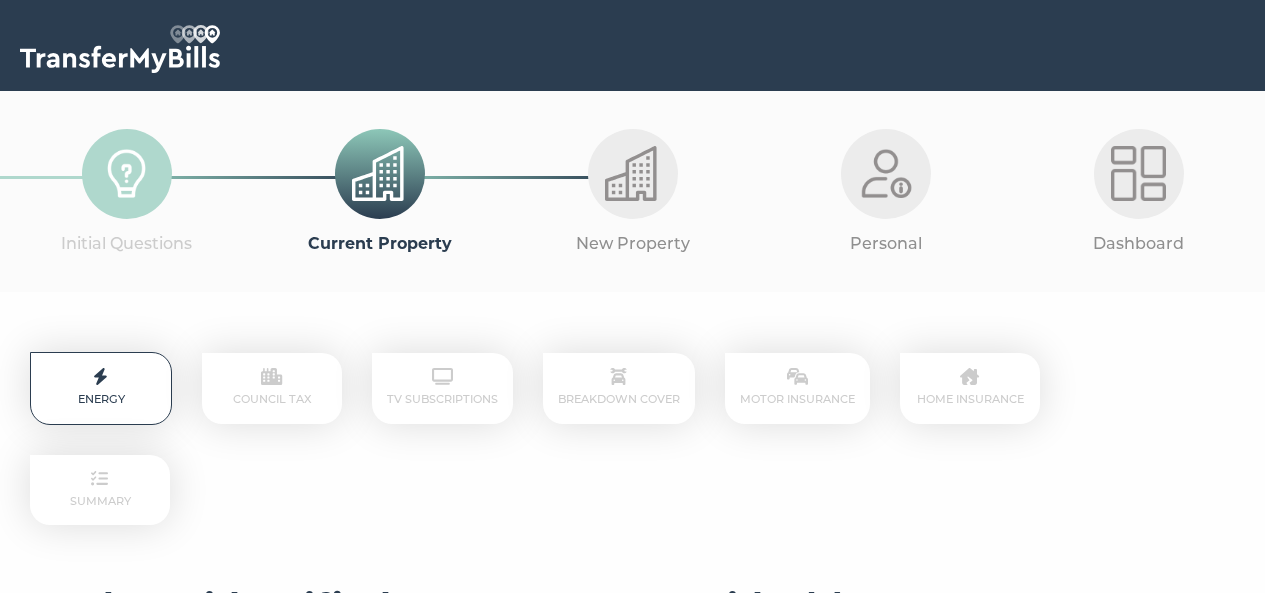 scroll, scrollTop: 0, scrollLeft: 0, axis: both 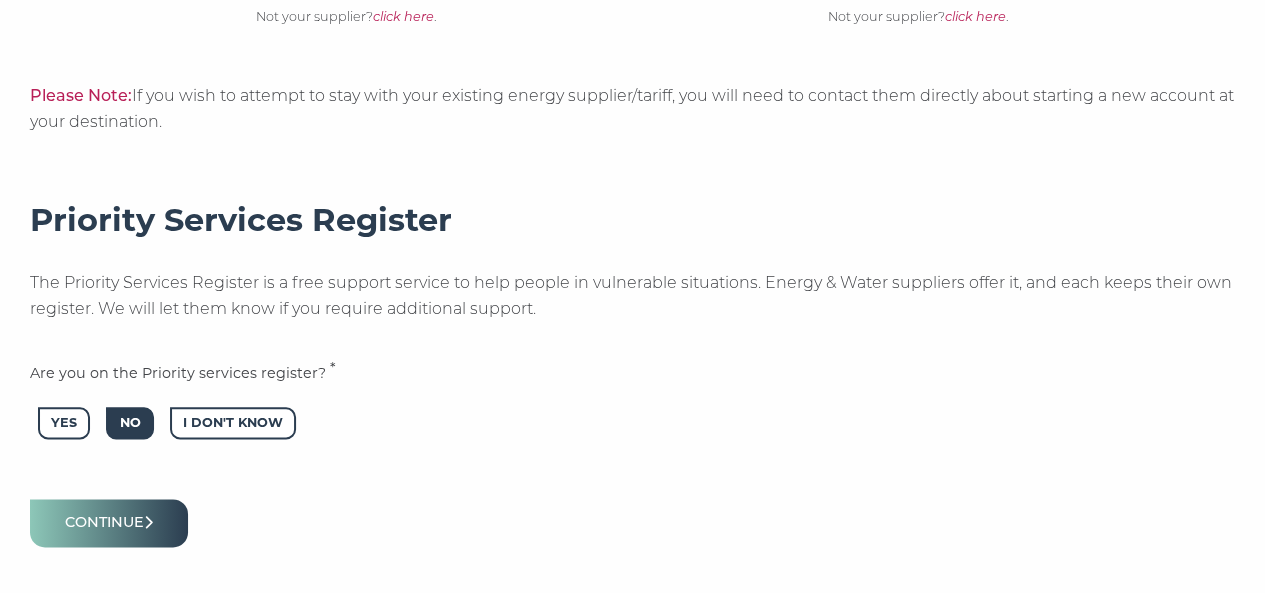 click on "No" at bounding box center [129, 423] 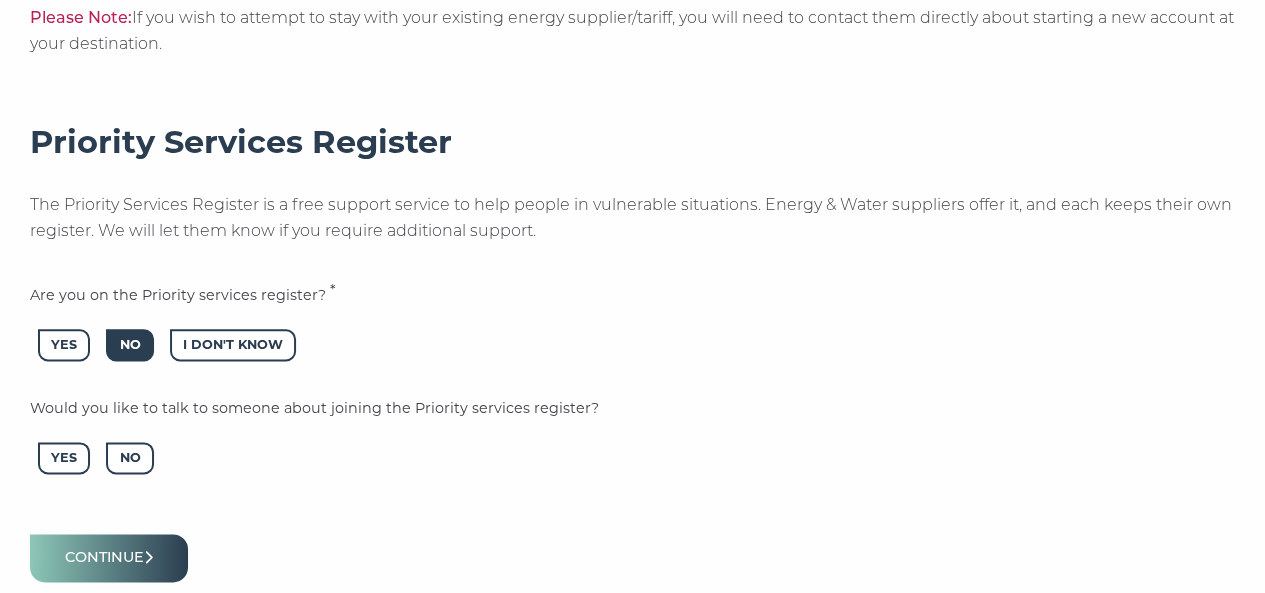 scroll, scrollTop: 1167, scrollLeft: 0, axis: vertical 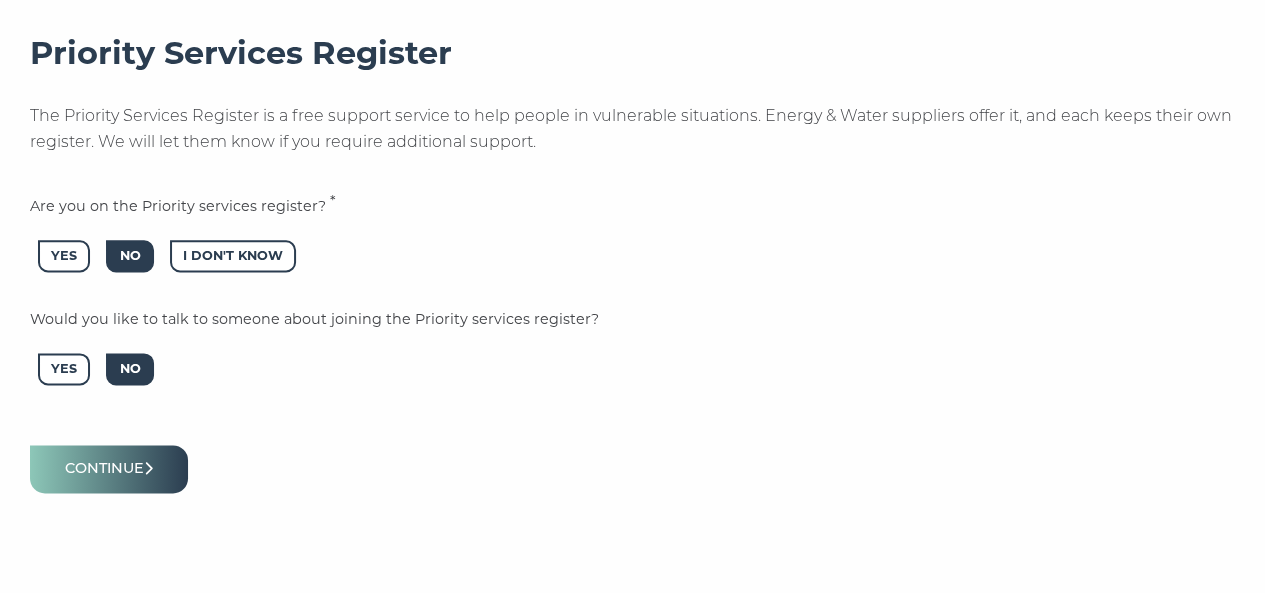 click on "No" at bounding box center [129, 369] 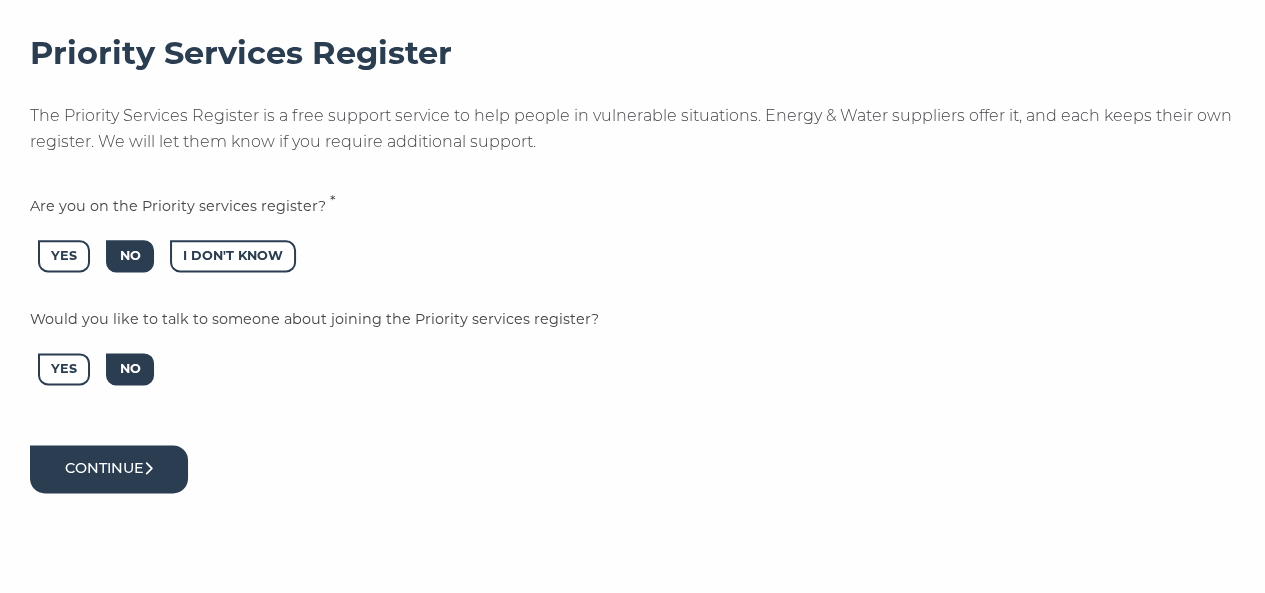 click on "Continue" at bounding box center [109, 468] 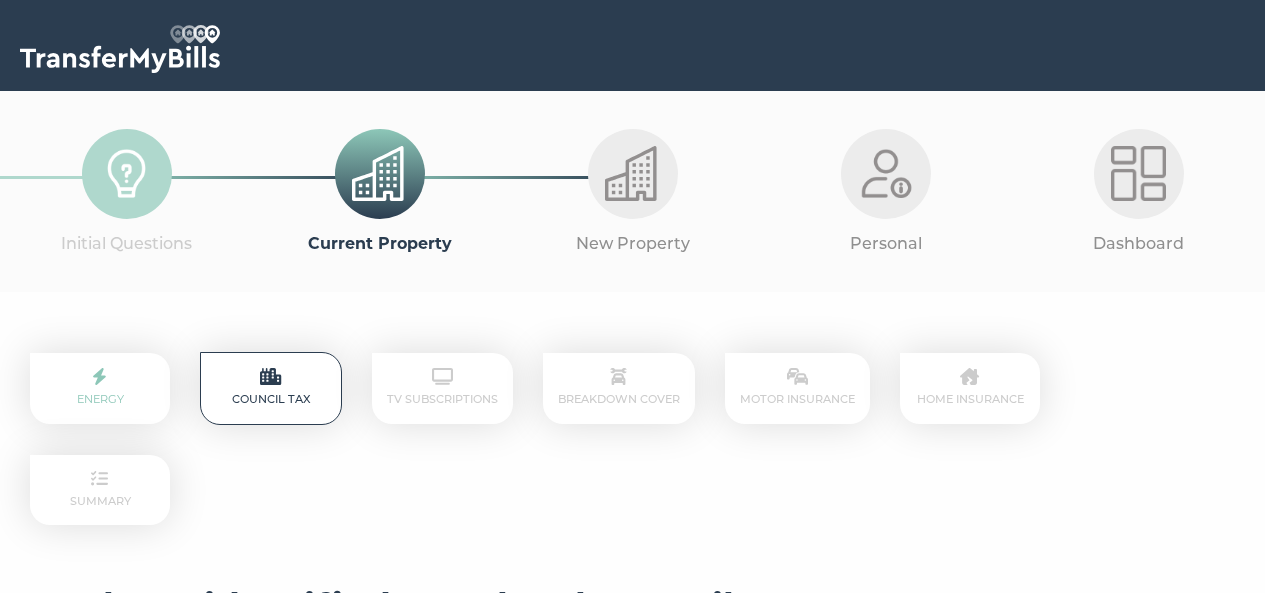 scroll, scrollTop: 0, scrollLeft: 0, axis: both 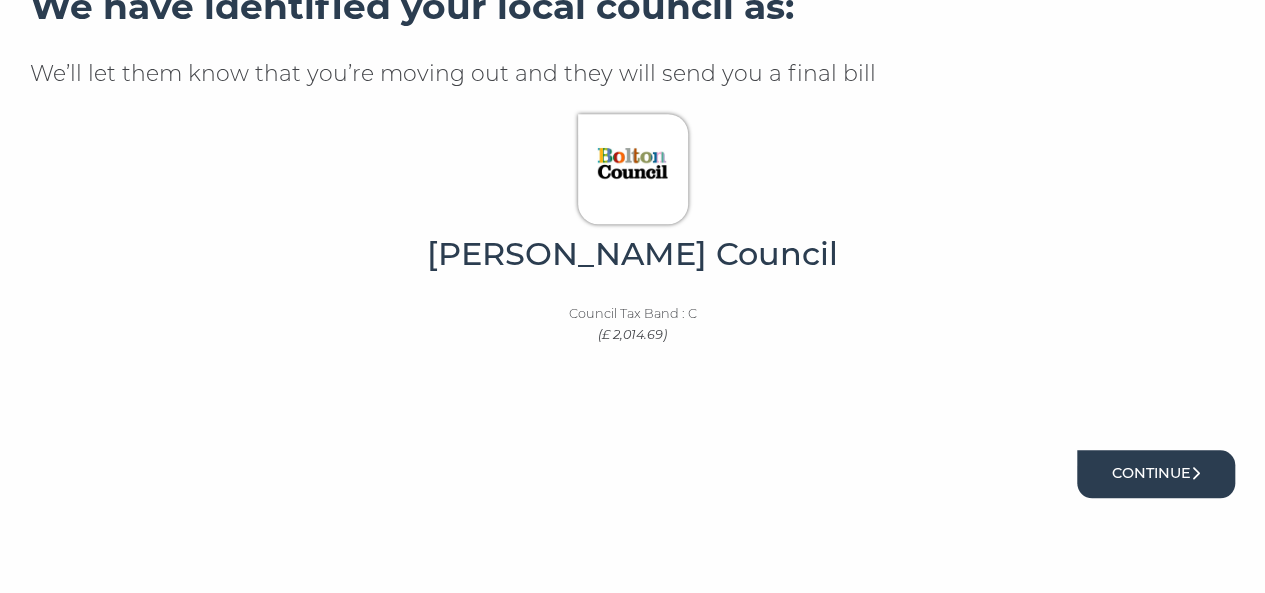 click on "Continue" at bounding box center (1156, 473) 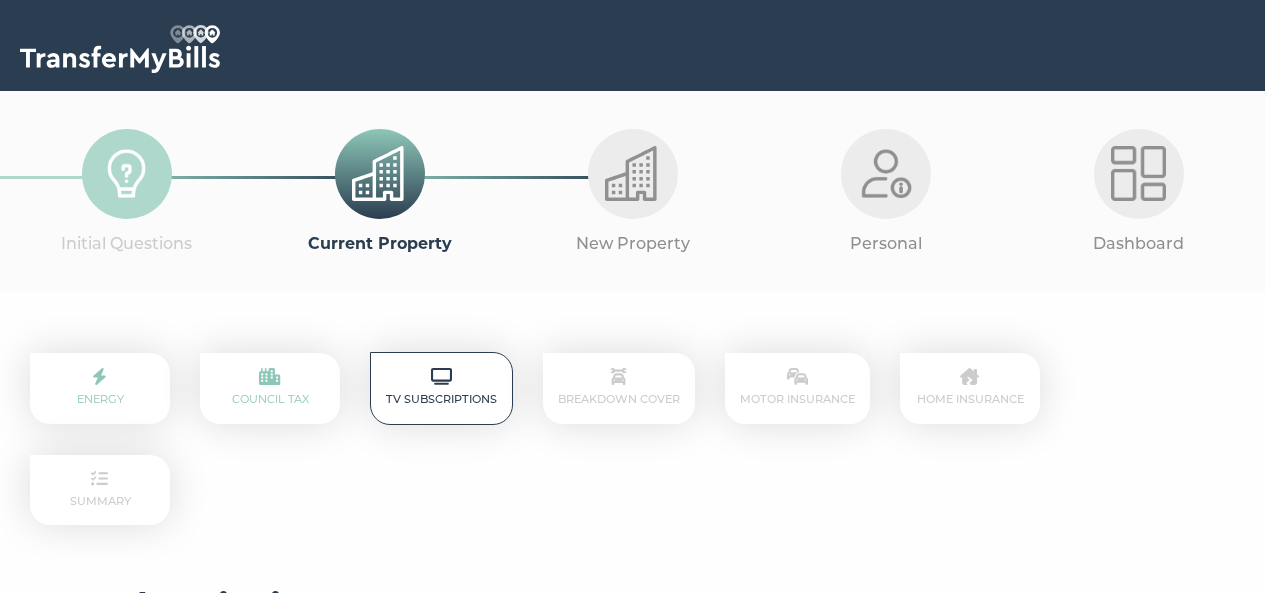 scroll, scrollTop: 0, scrollLeft: 0, axis: both 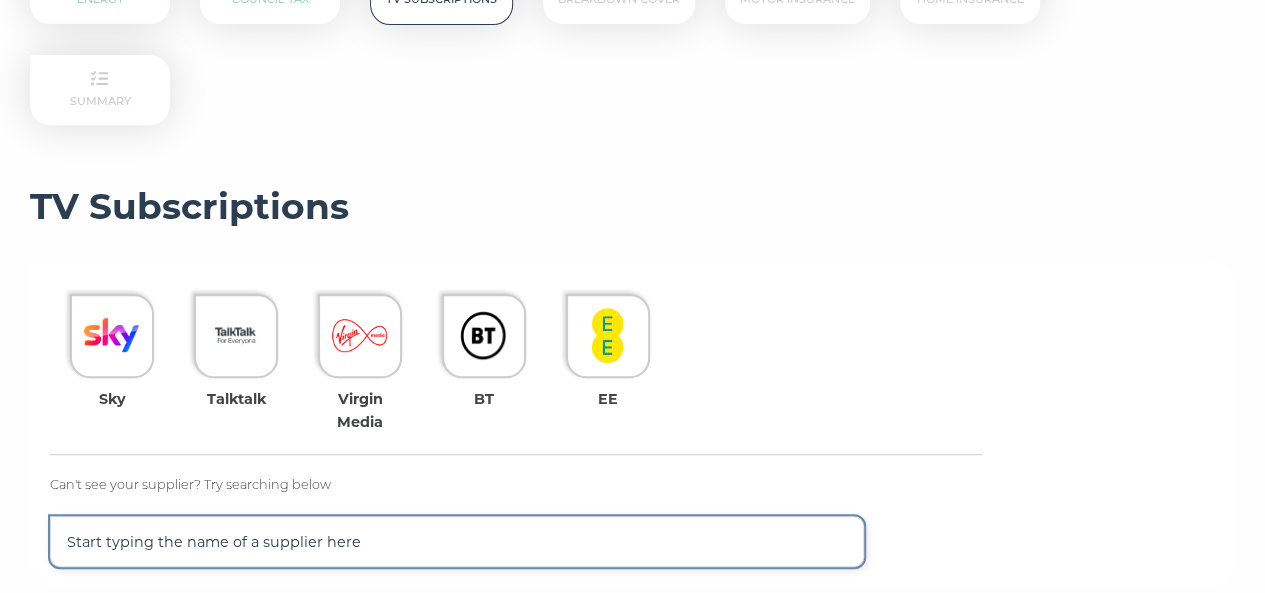 click at bounding box center (457, 541) 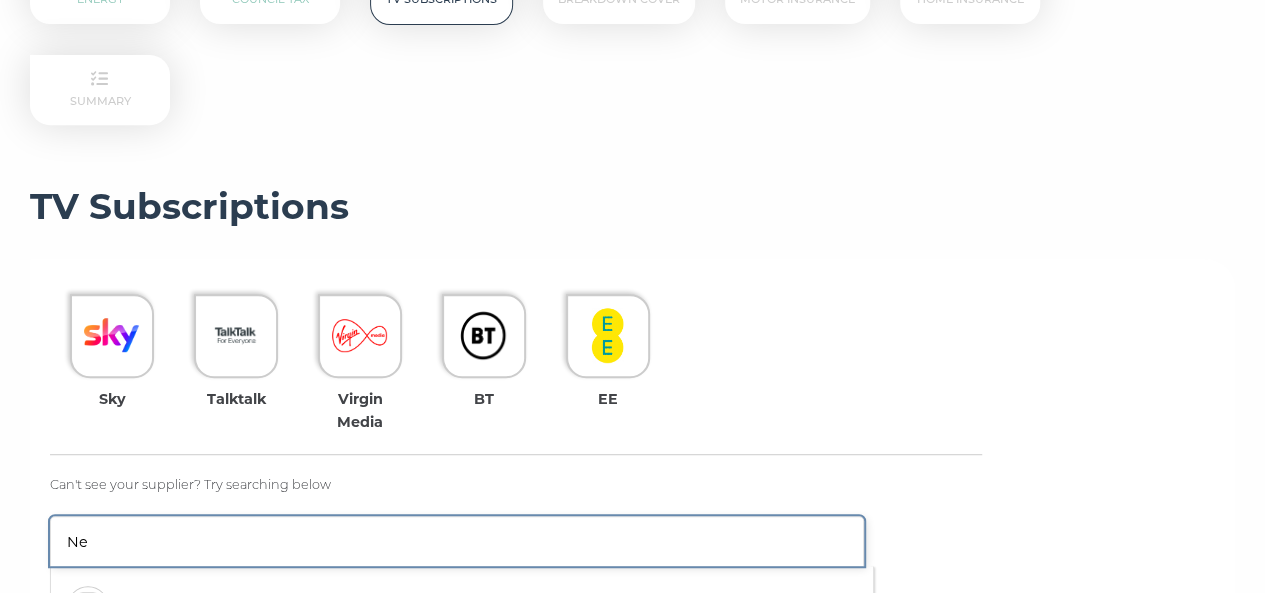 click on "Ne" at bounding box center [457, 541] 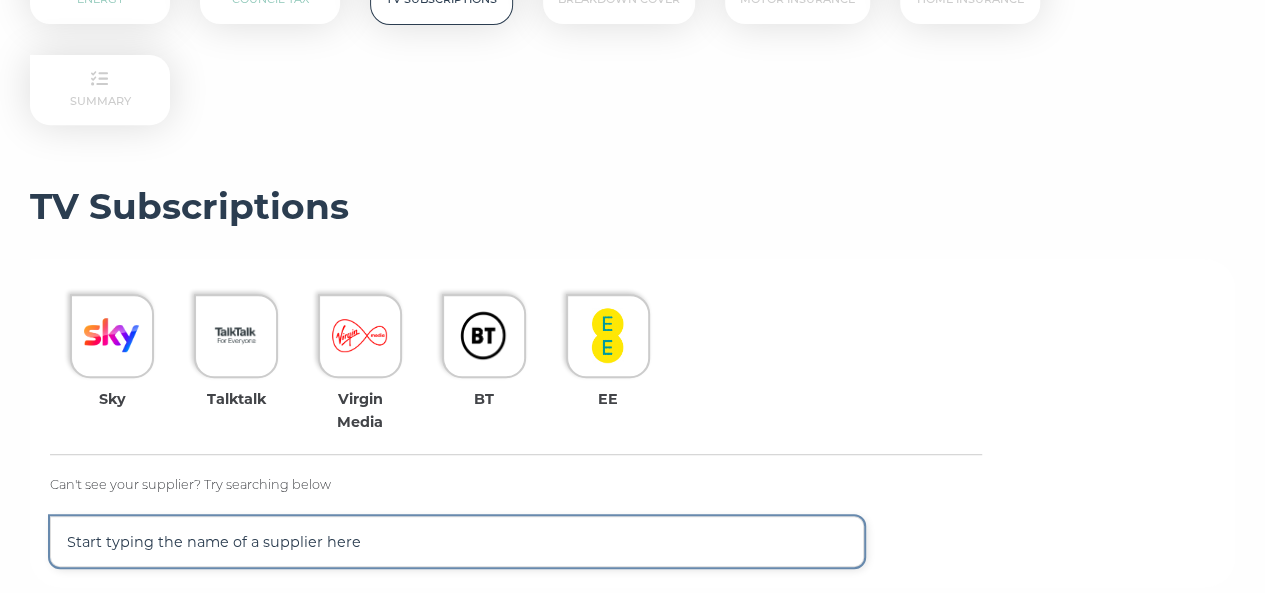 type 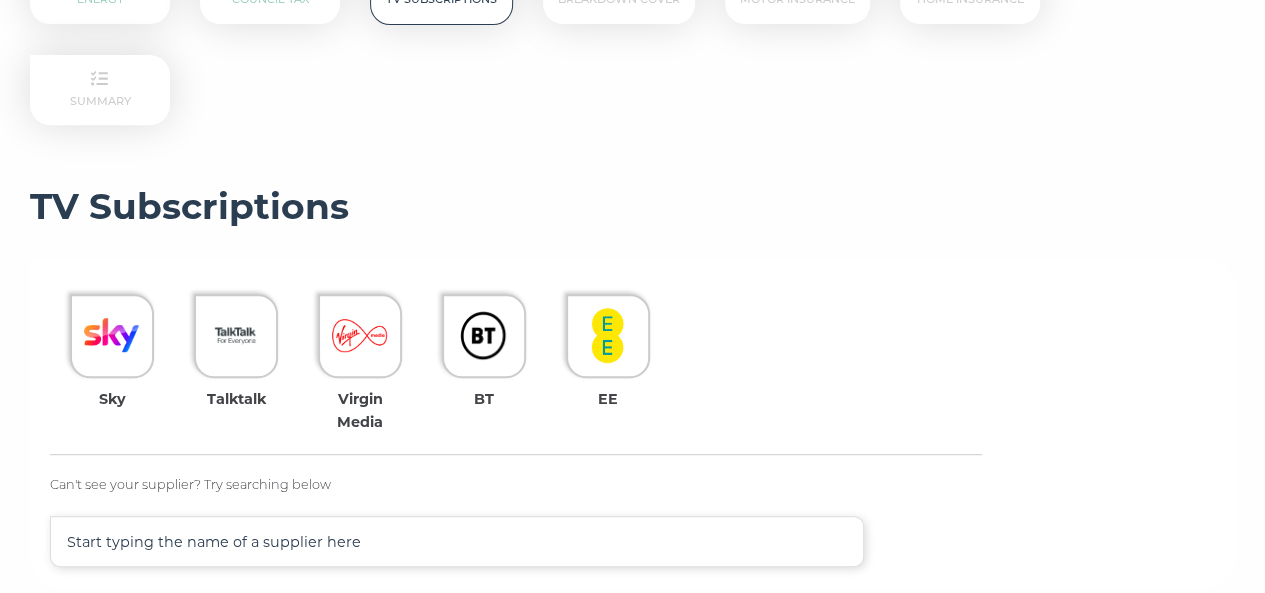 click on "Sky Talktalk Virgin Media BT EE Can't see your supplier? Try searching below" at bounding box center (632, 423) 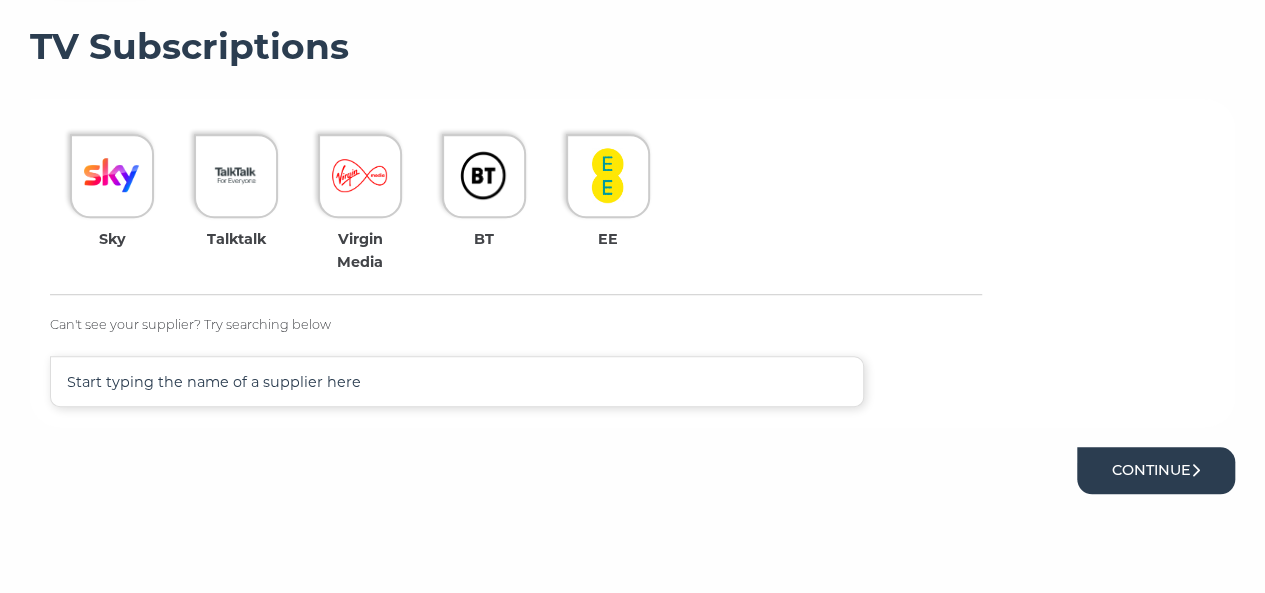 click on "Continue" at bounding box center (1156, 470) 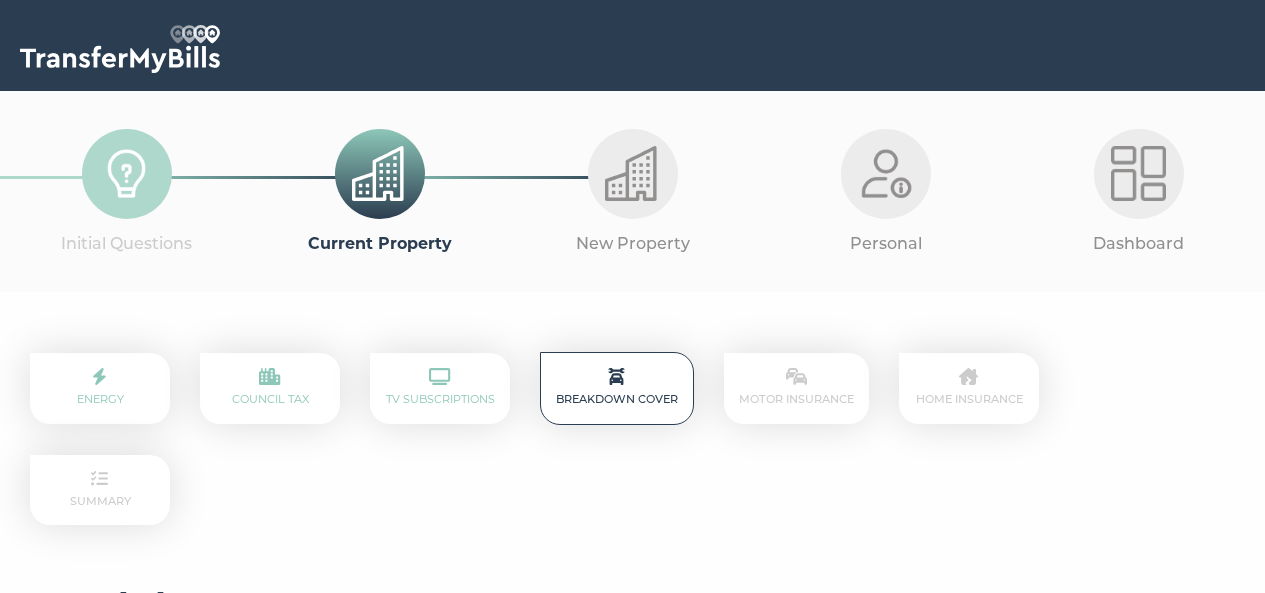 scroll, scrollTop: 0, scrollLeft: 0, axis: both 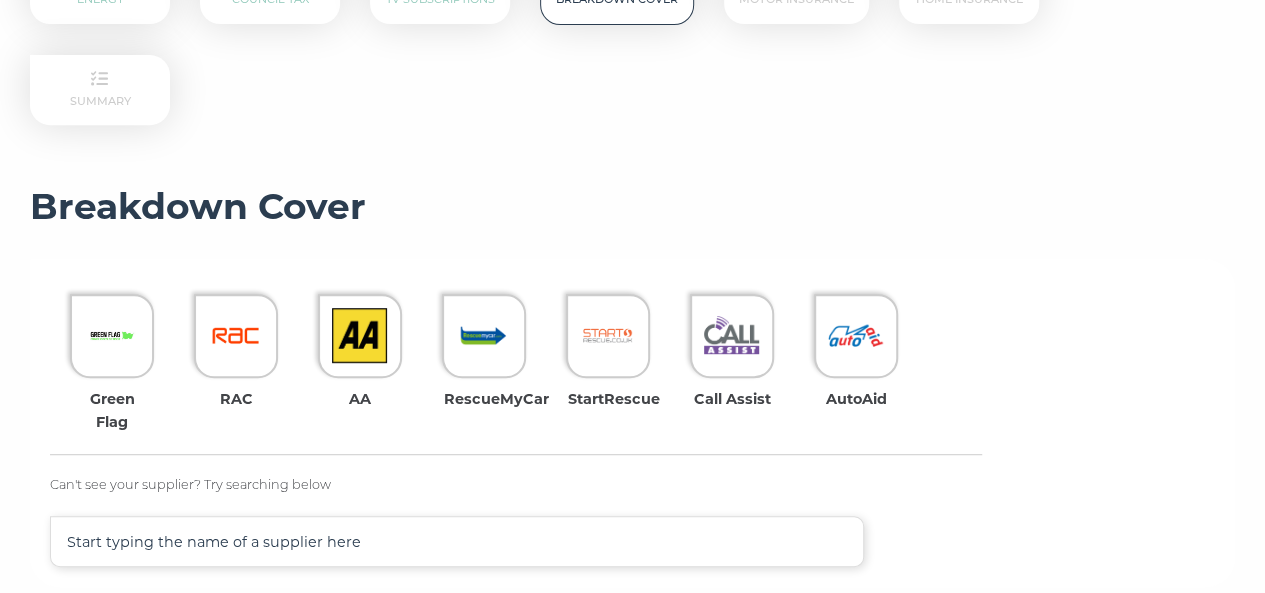 click on "Continue" at bounding box center (1156, 630) 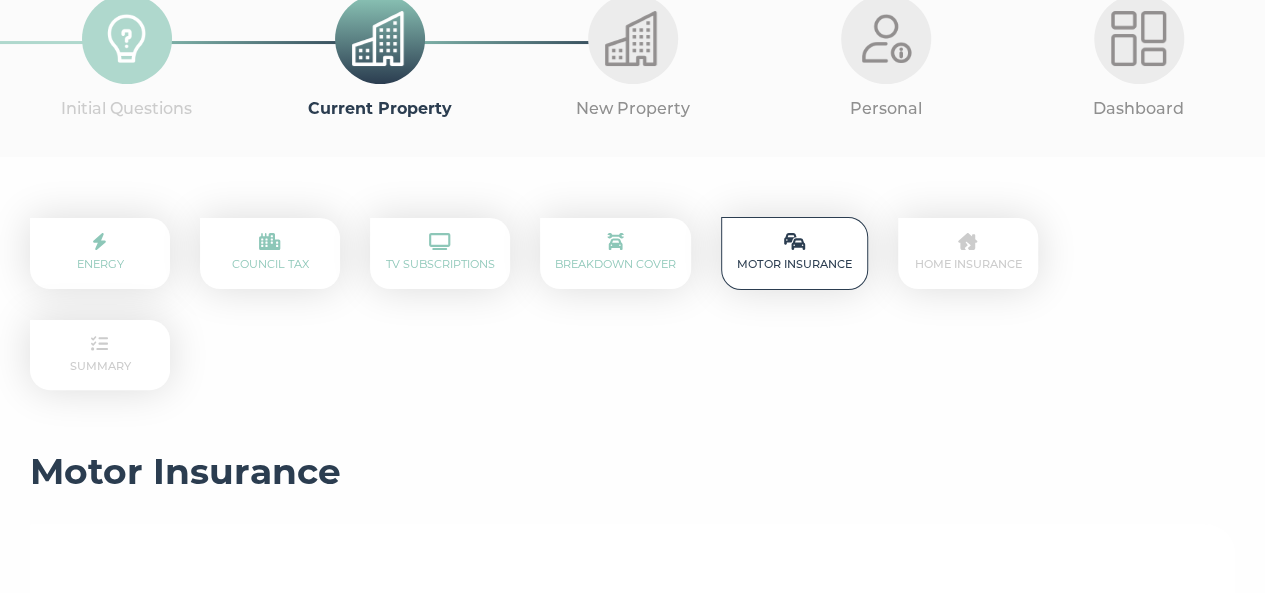 scroll, scrollTop: 0, scrollLeft: 0, axis: both 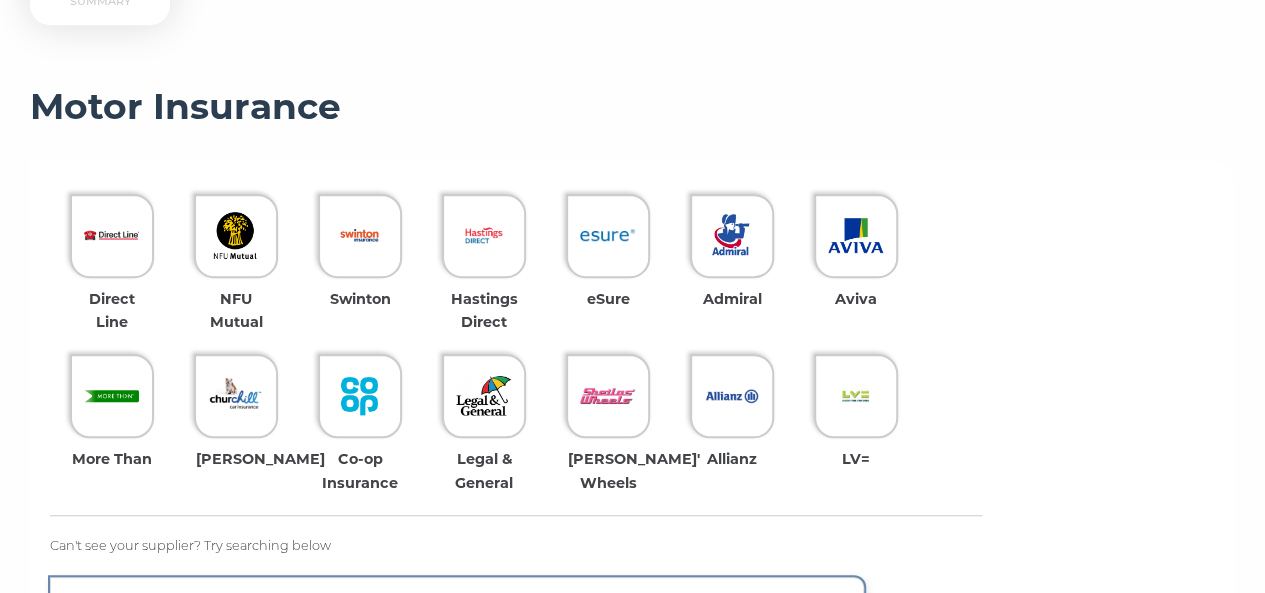 click at bounding box center [457, 602] 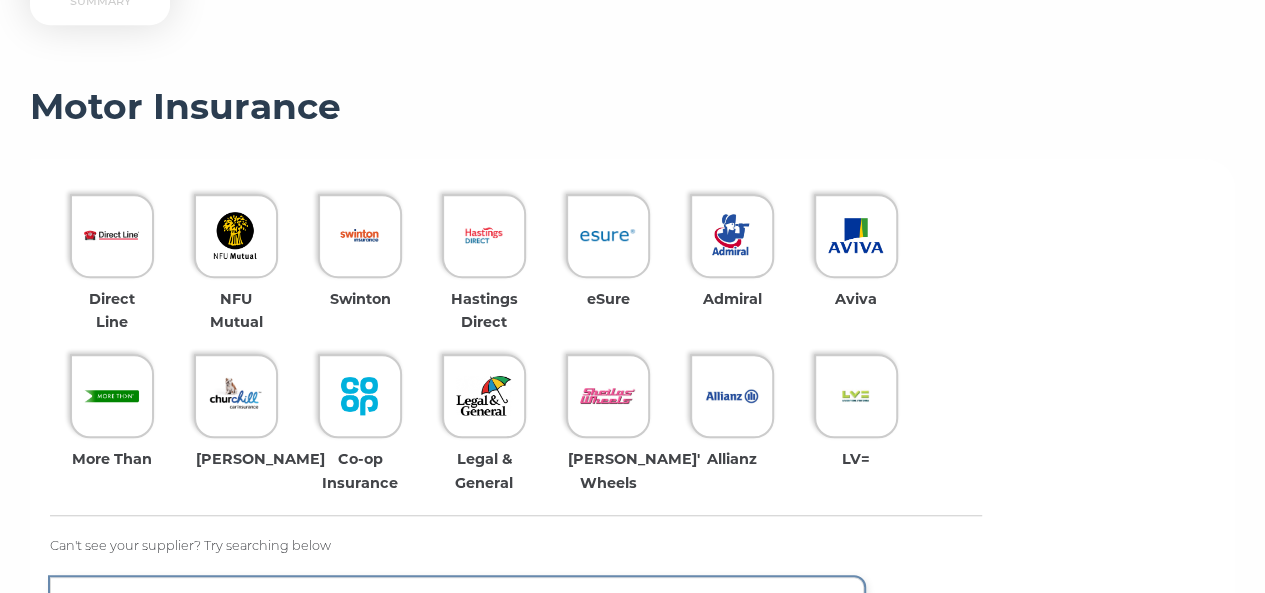 type on "Hastin" 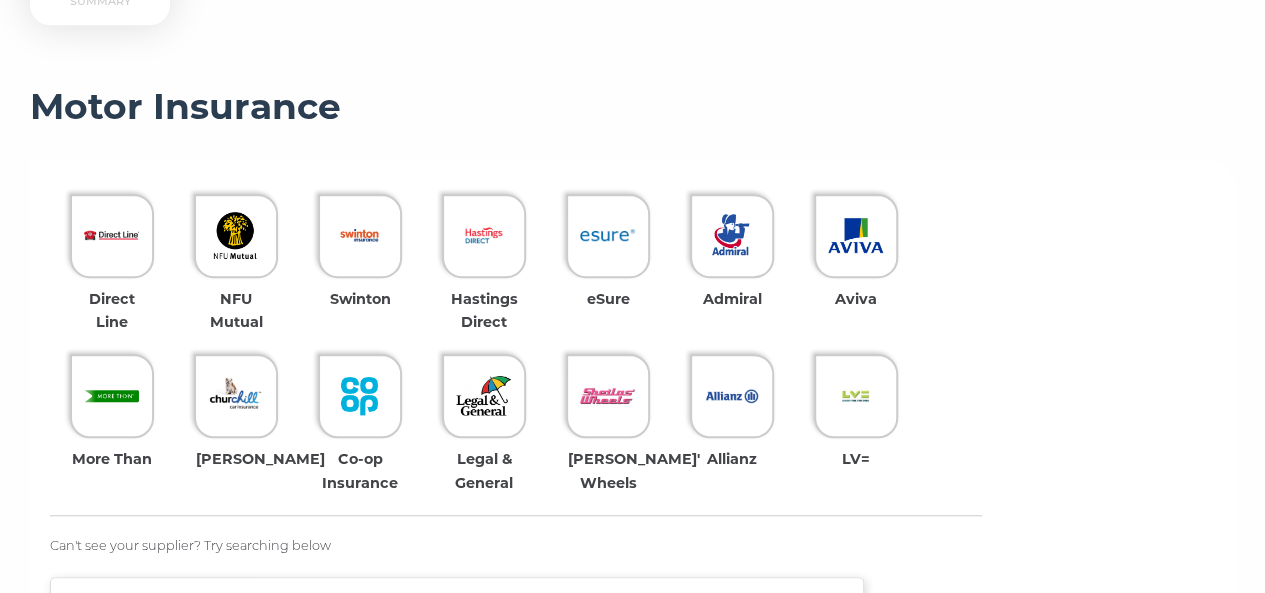 click at bounding box center (88, 668) 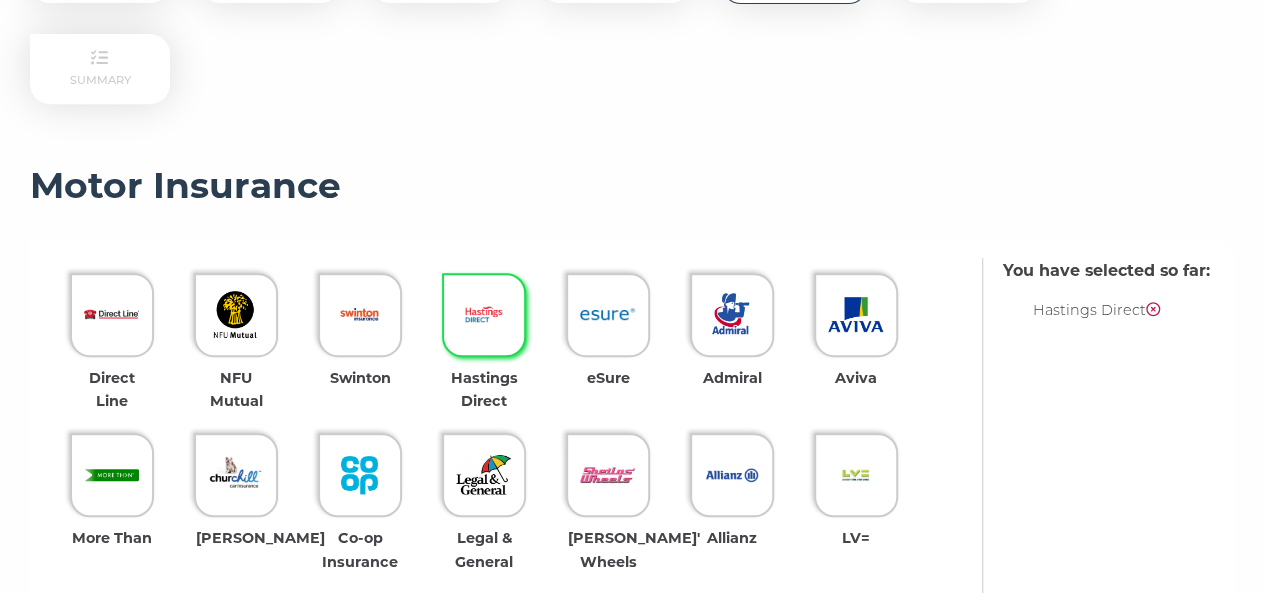 scroll, scrollTop: 621, scrollLeft: 0, axis: vertical 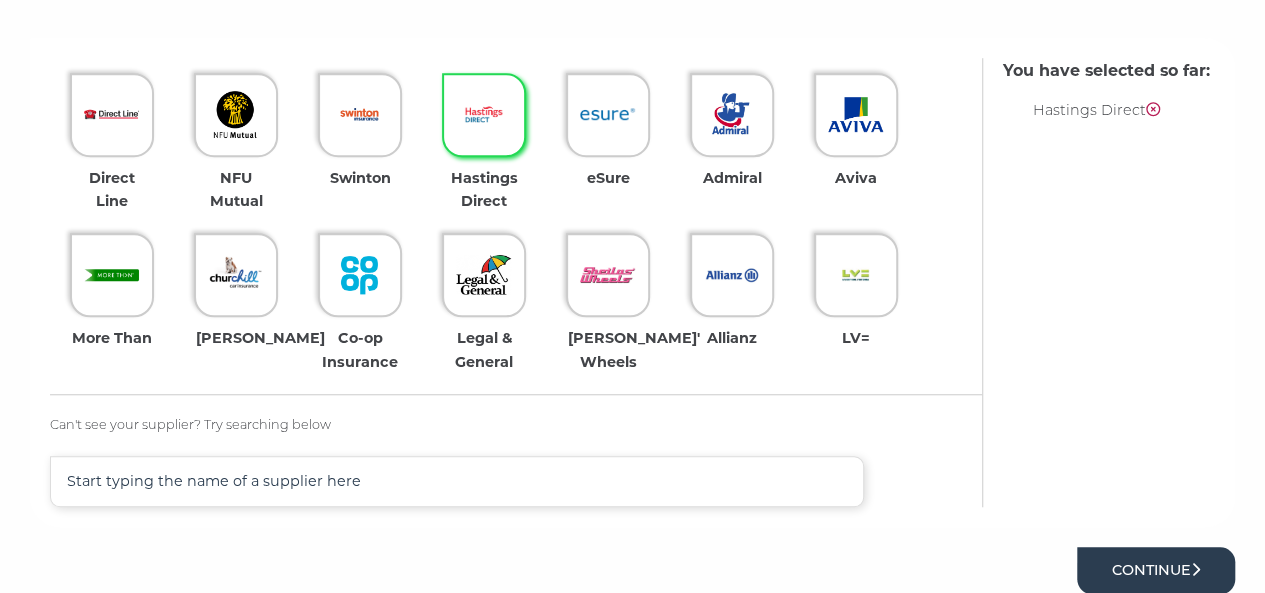 click on "Continue" at bounding box center (1156, 570) 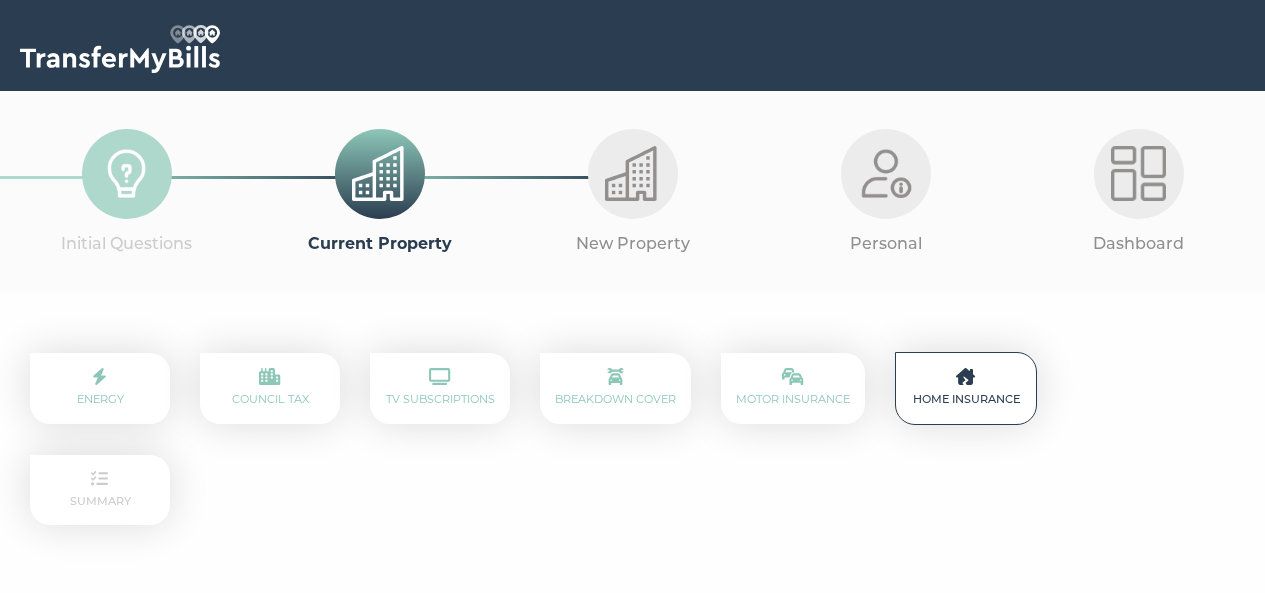 scroll, scrollTop: 0, scrollLeft: 0, axis: both 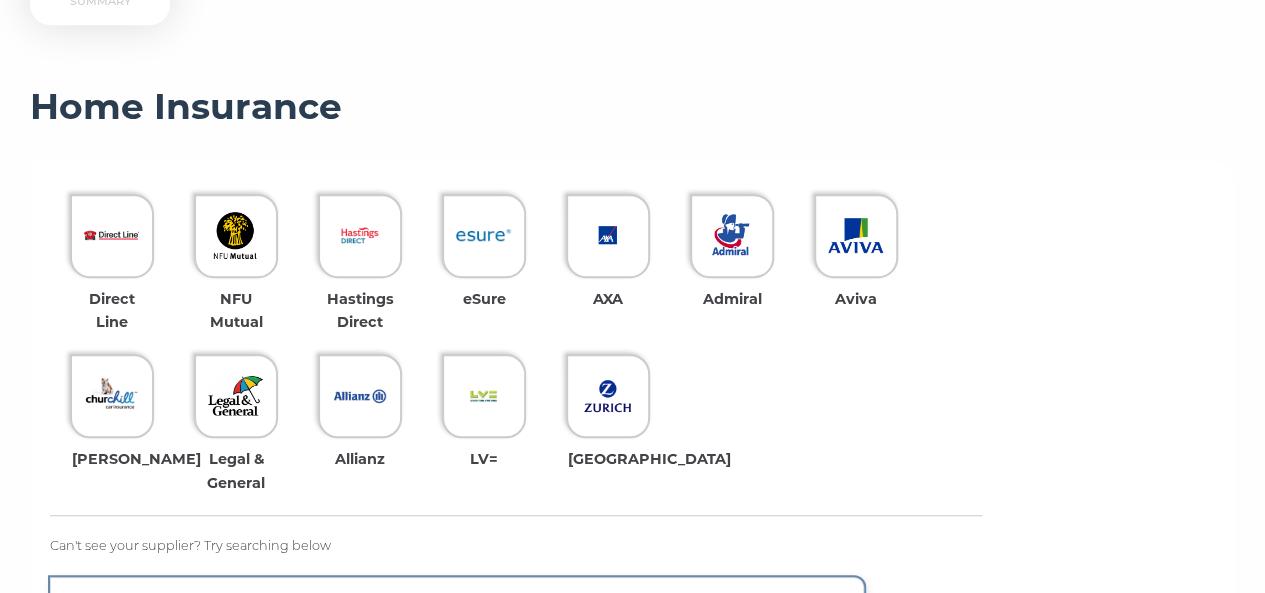 click at bounding box center (457, 602) 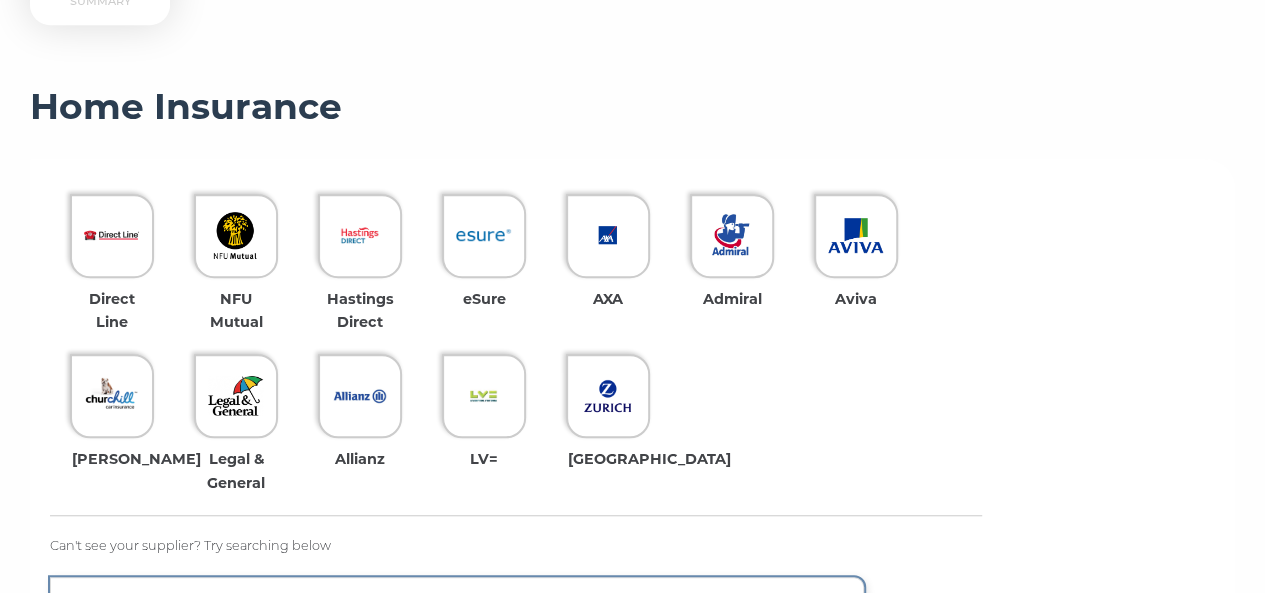 type on "Vitality" 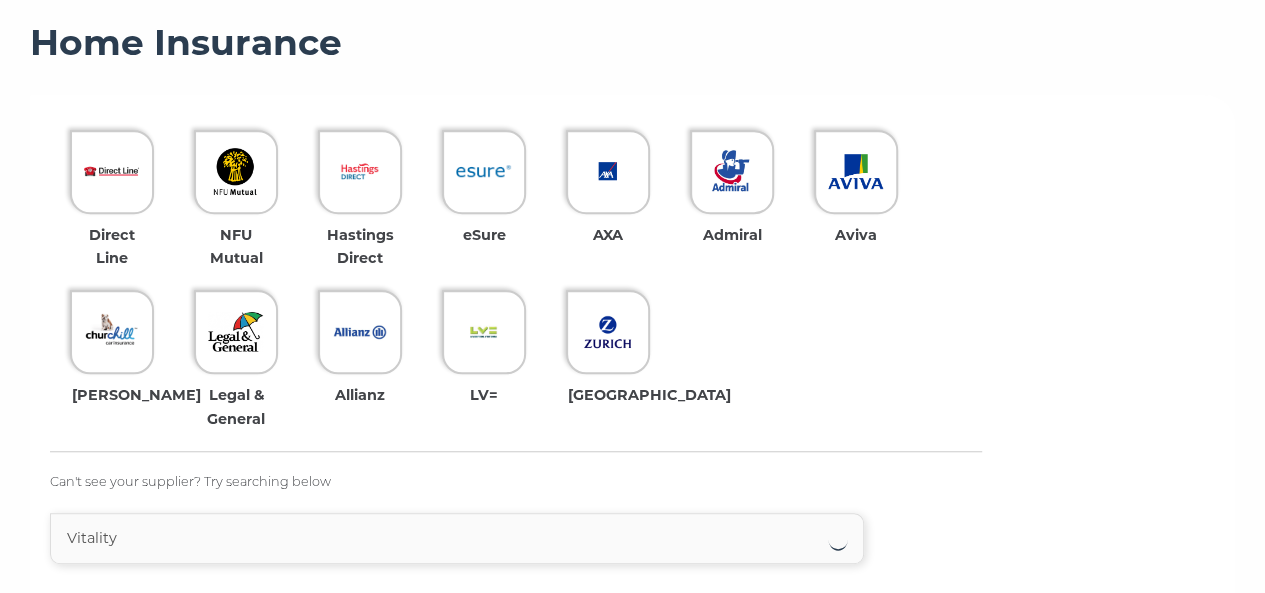 scroll, scrollTop: 700, scrollLeft: 0, axis: vertical 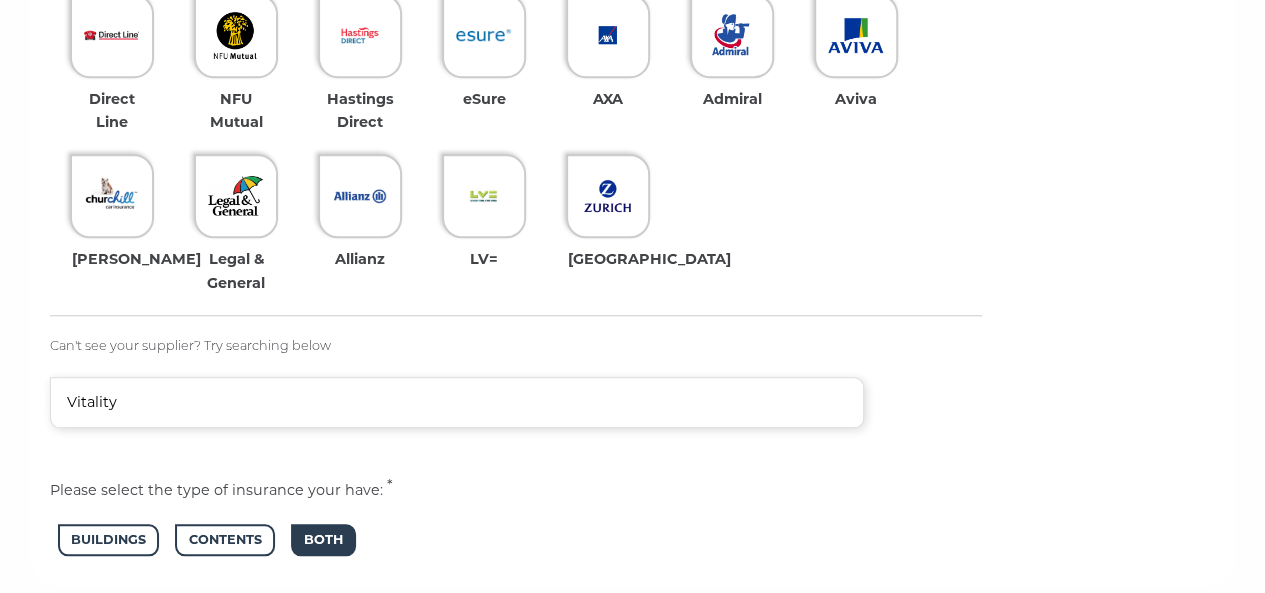 click on "Both" at bounding box center [323, 540] 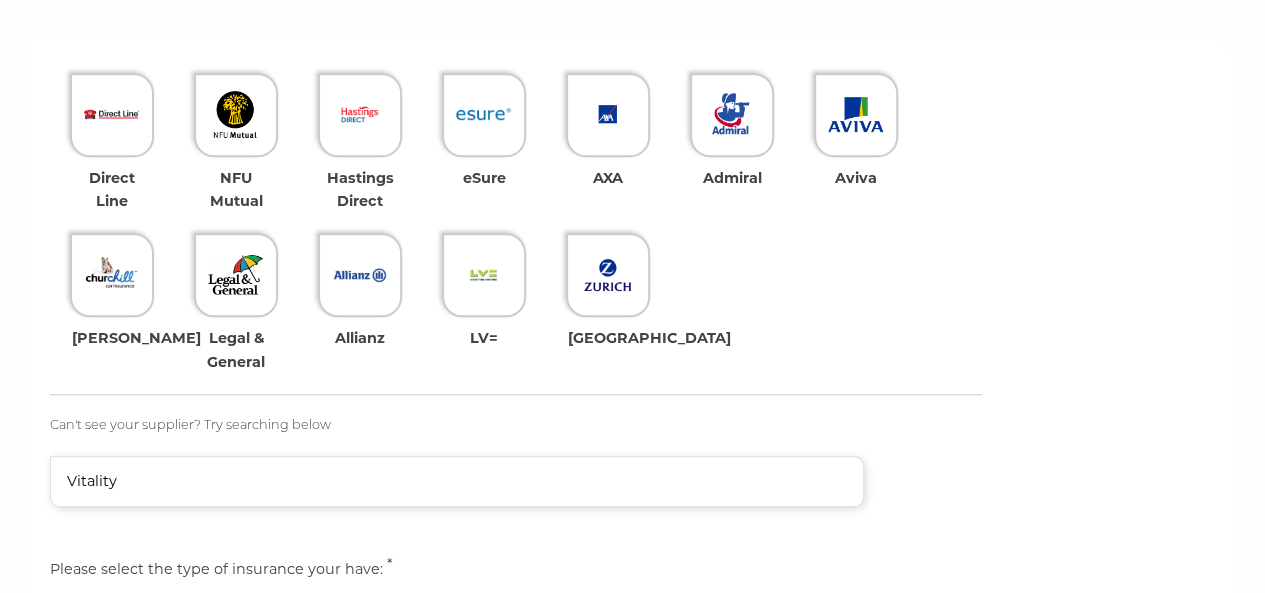 scroll, scrollTop: 700, scrollLeft: 0, axis: vertical 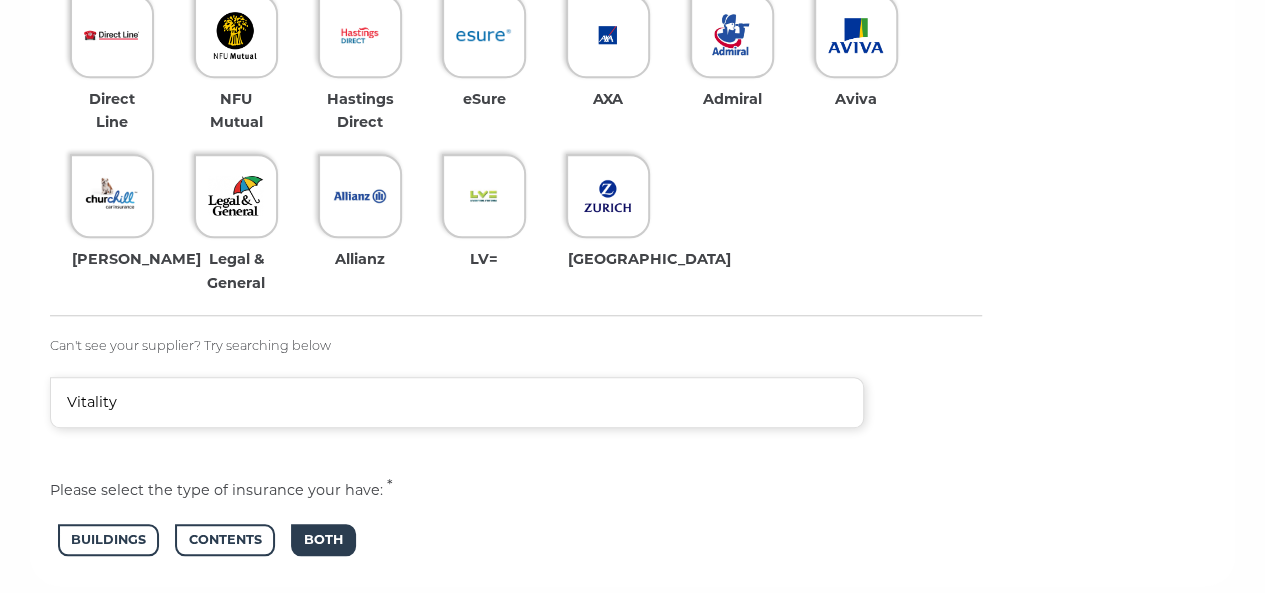 click on "Continue" at bounding box center (1156, 629) 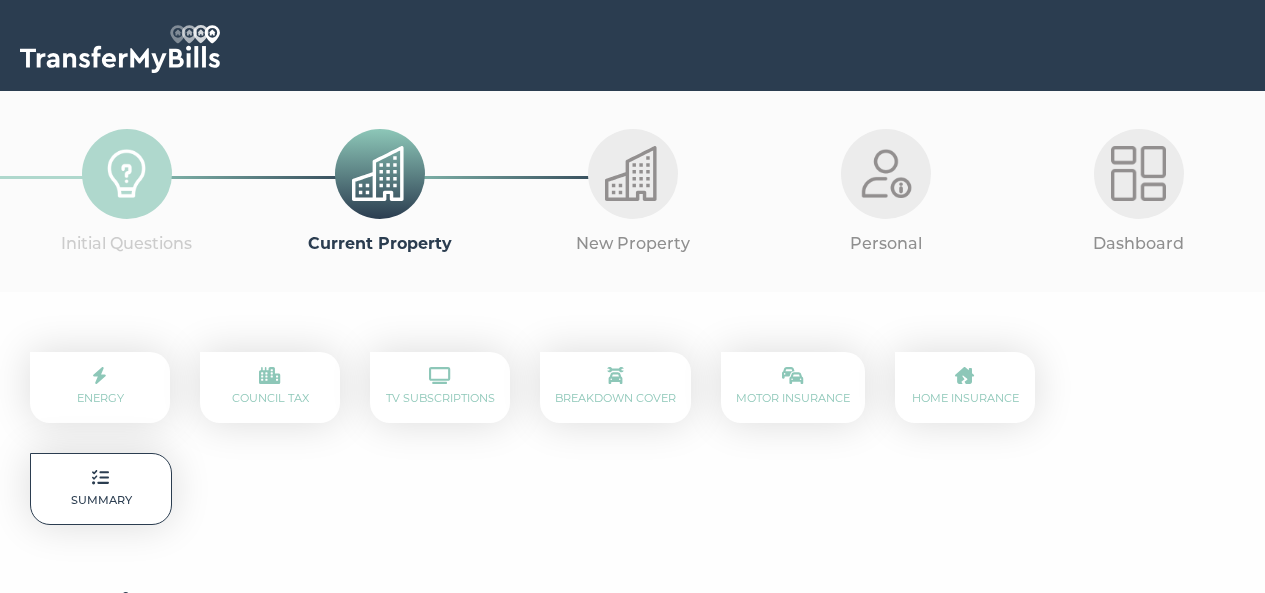 scroll, scrollTop: 0, scrollLeft: 0, axis: both 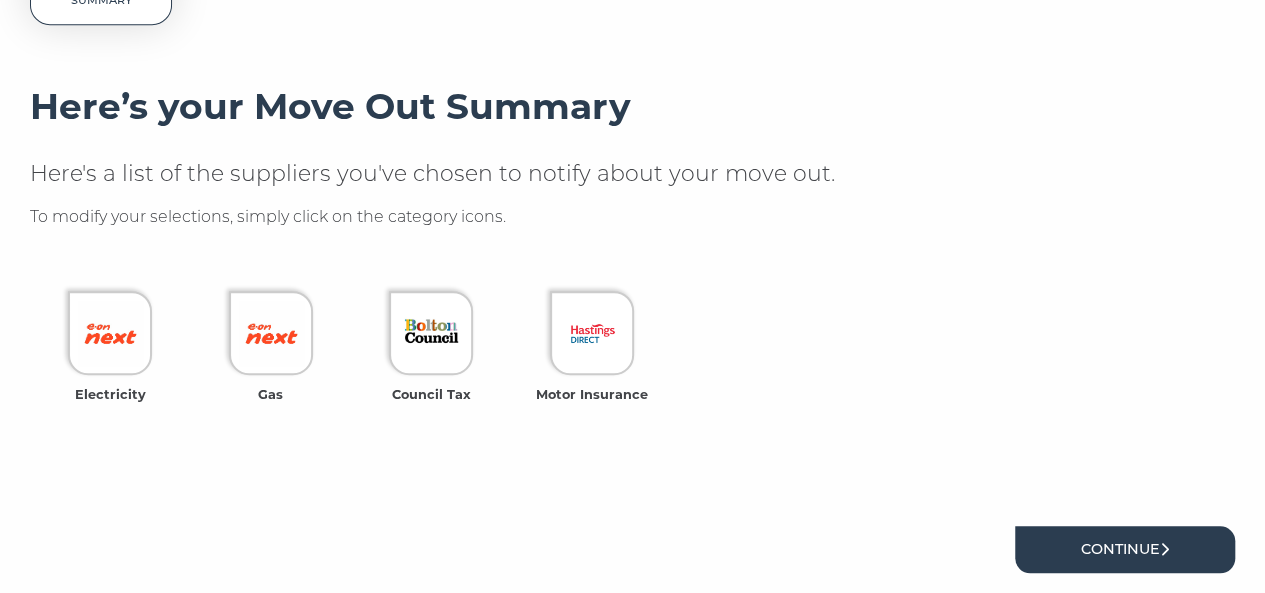 click on "Continue" at bounding box center [1125, 549] 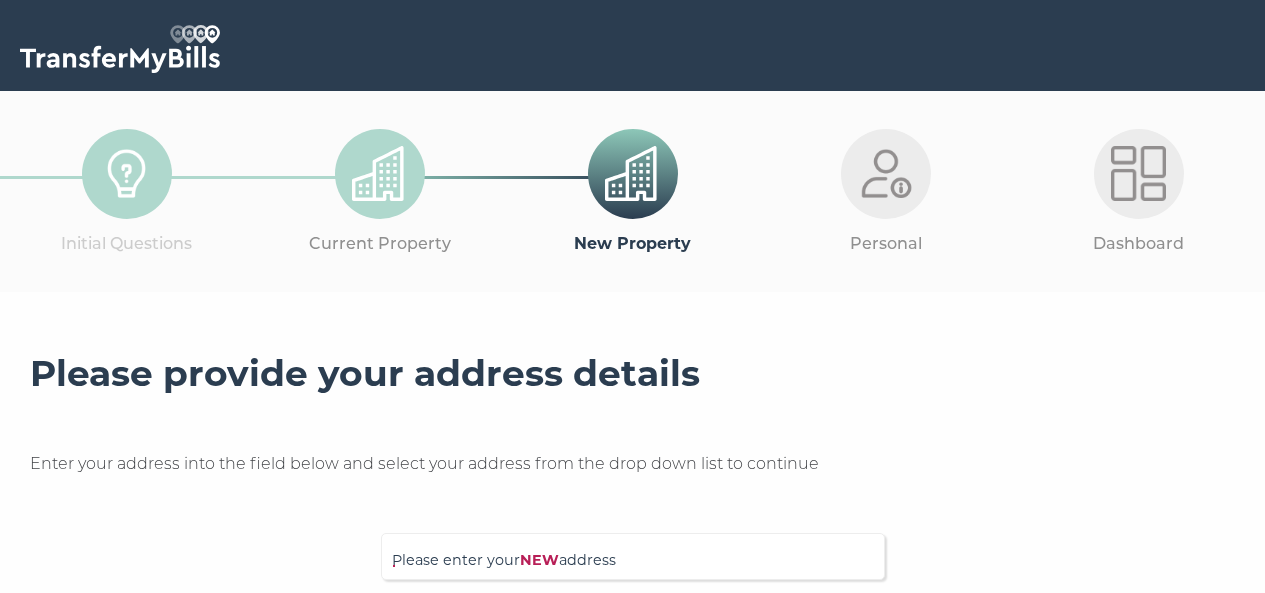 scroll, scrollTop: 0, scrollLeft: 0, axis: both 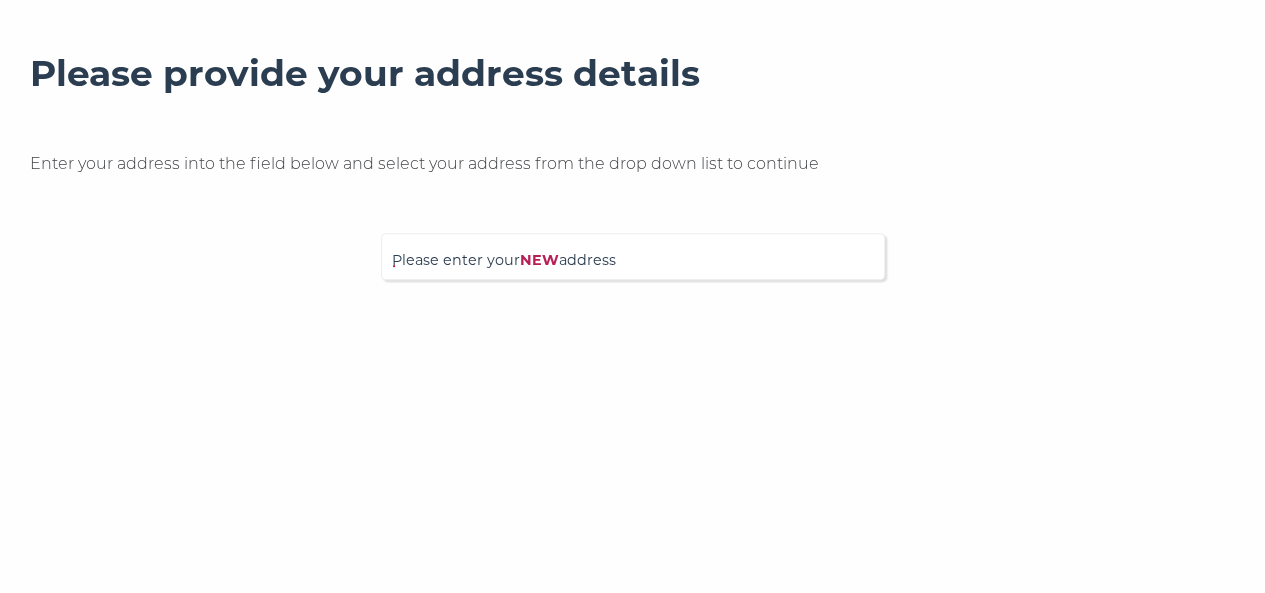 click on "Please enter your  NEW  address" at bounding box center (633, 266) 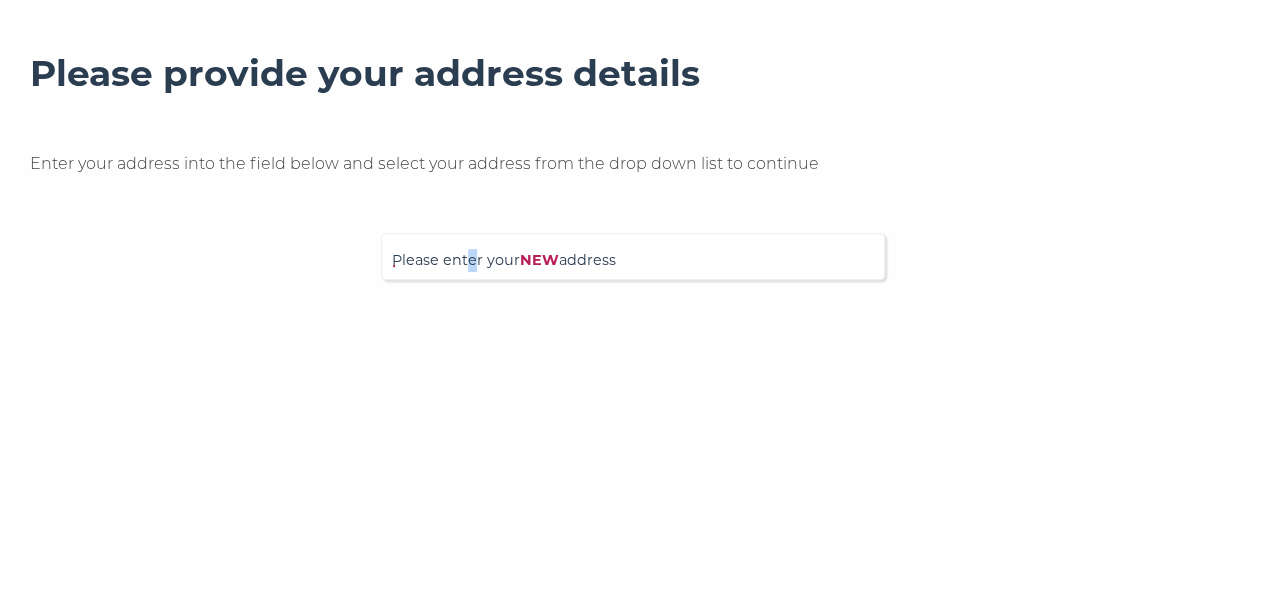 click on "Please enter your  NEW  address" at bounding box center [633, 266] 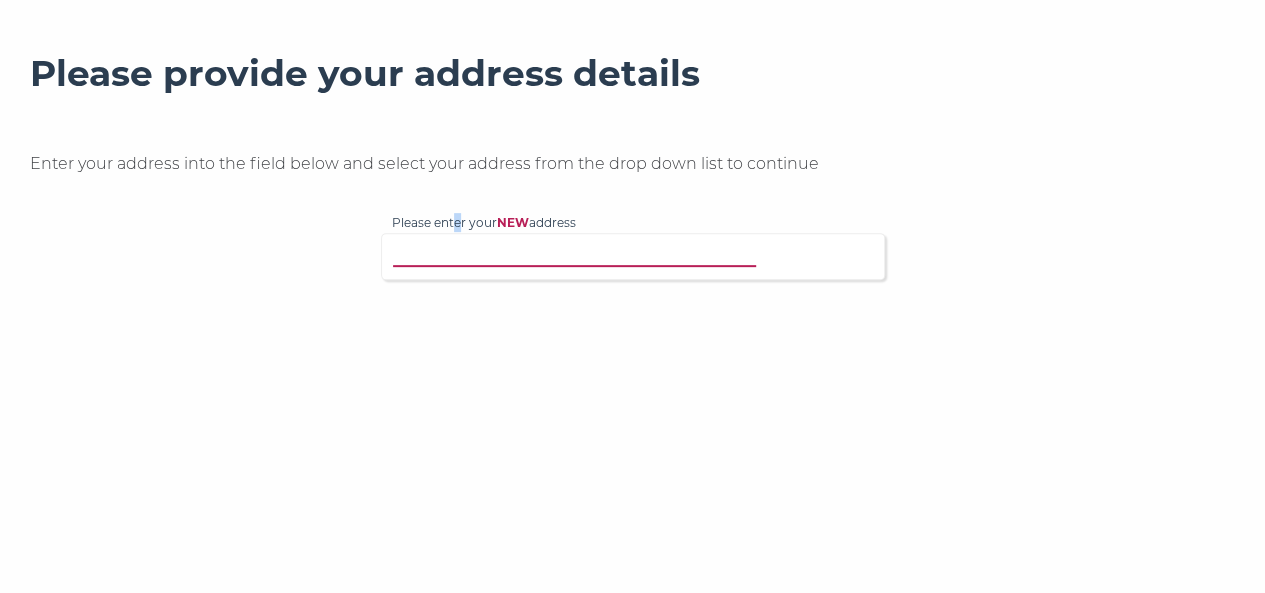 click on "Please enter your  NEW  address" at bounding box center [607, 254] 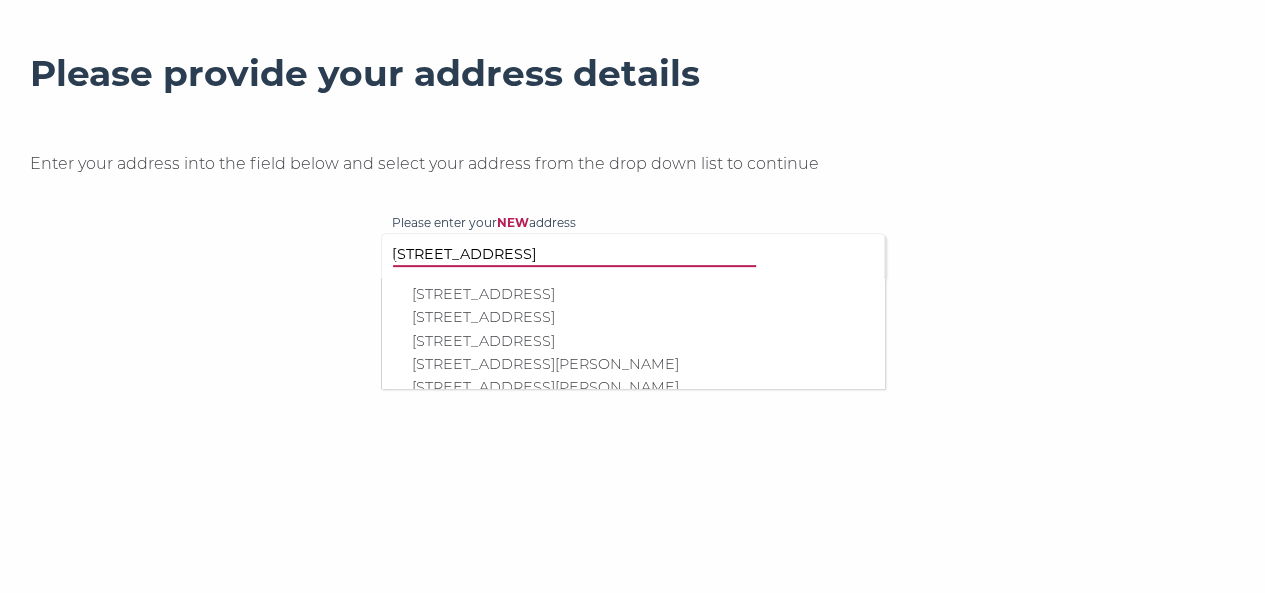 type on "[STREET_ADDRESS]" 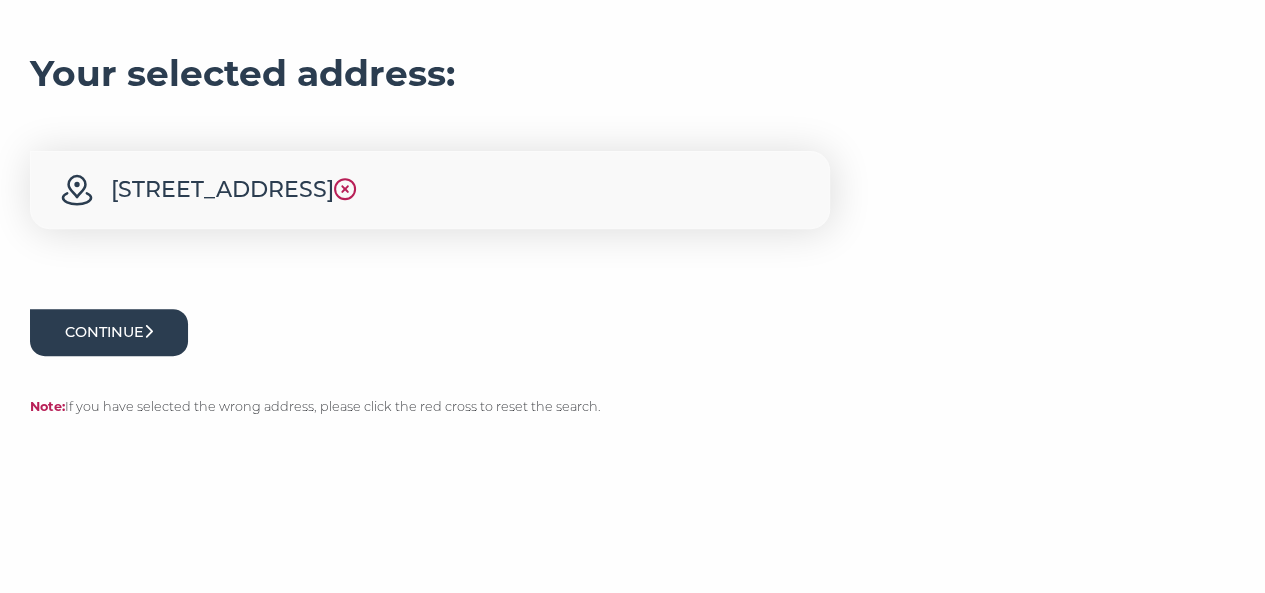 click on "Continue" at bounding box center [109, 332] 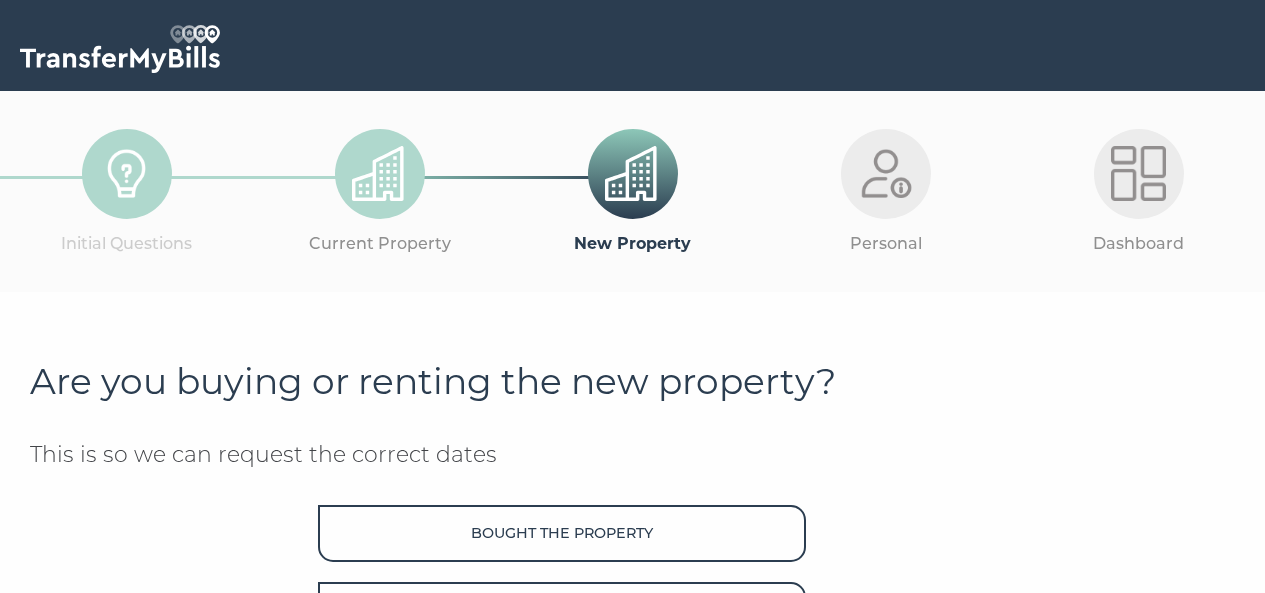 scroll, scrollTop: 0, scrollLeft: 0, axis: both 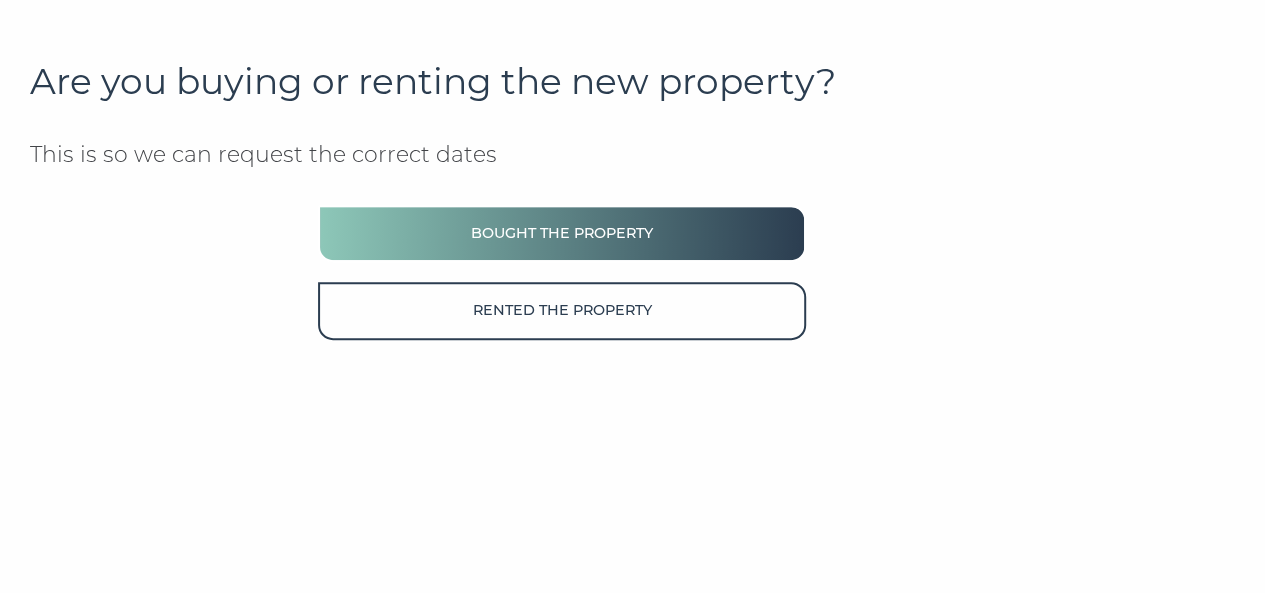 click on "Bought the property" at bounding box center [562, 233] 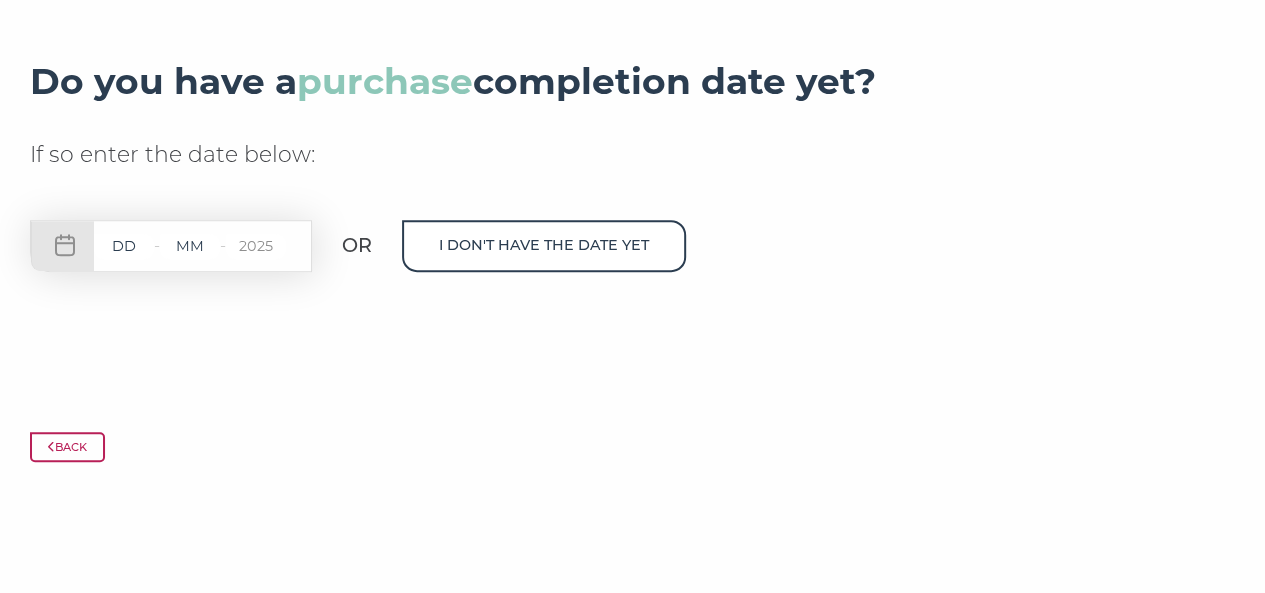 click at bounding box center [124, 246] 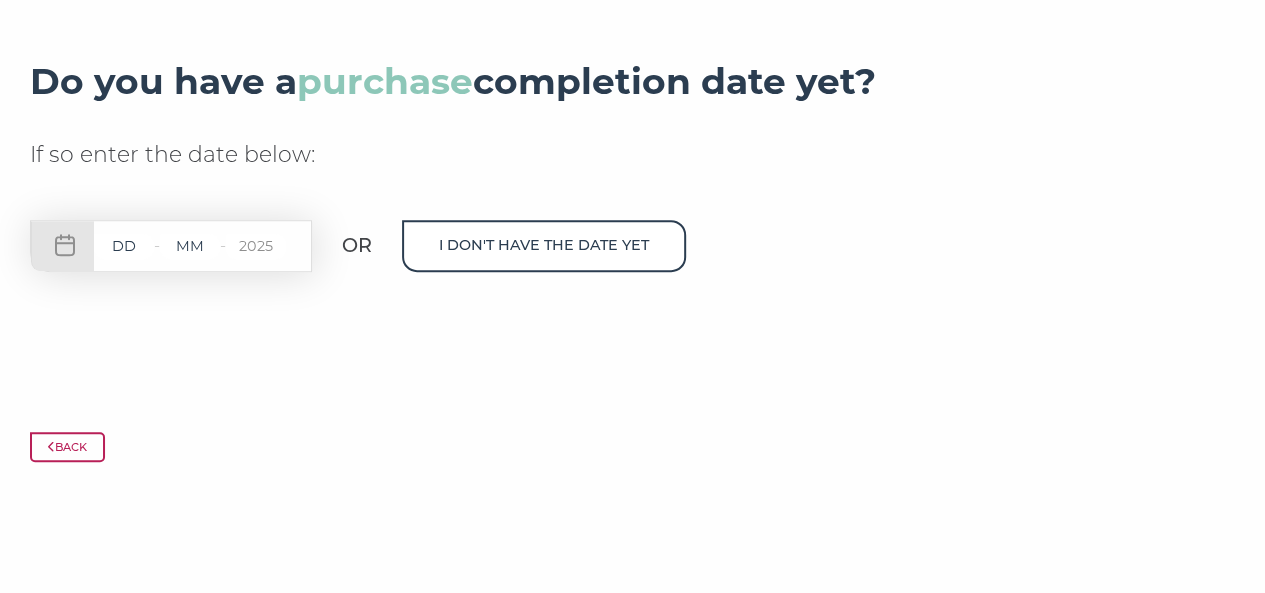 type on "28" 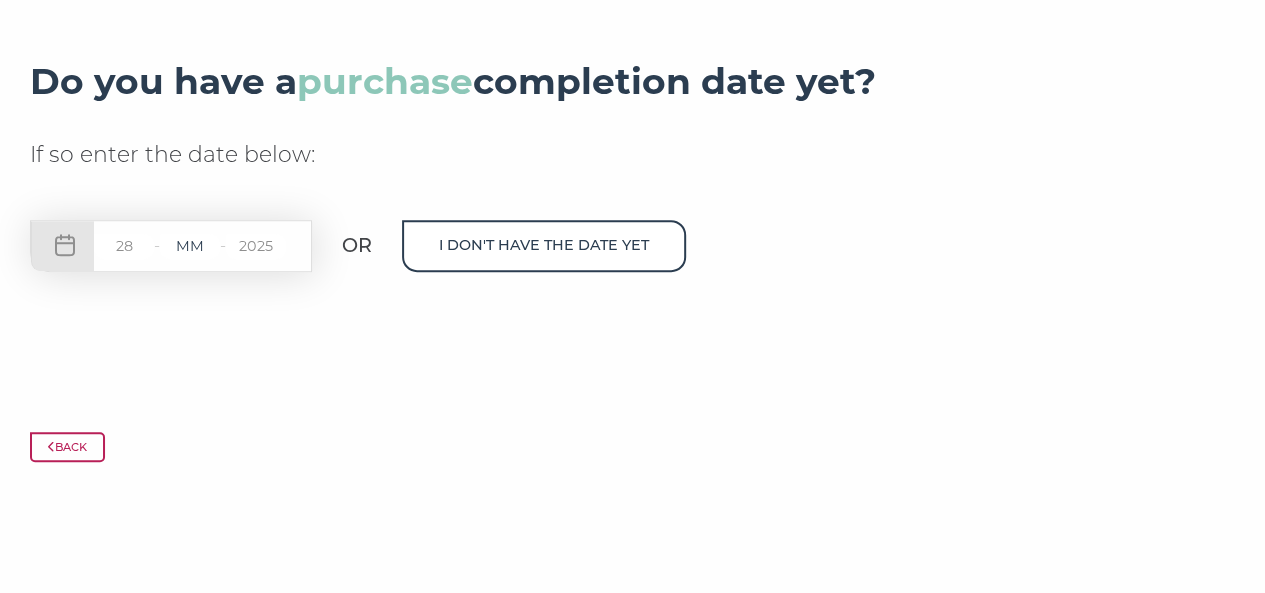 click at bounding box center (190, 246) 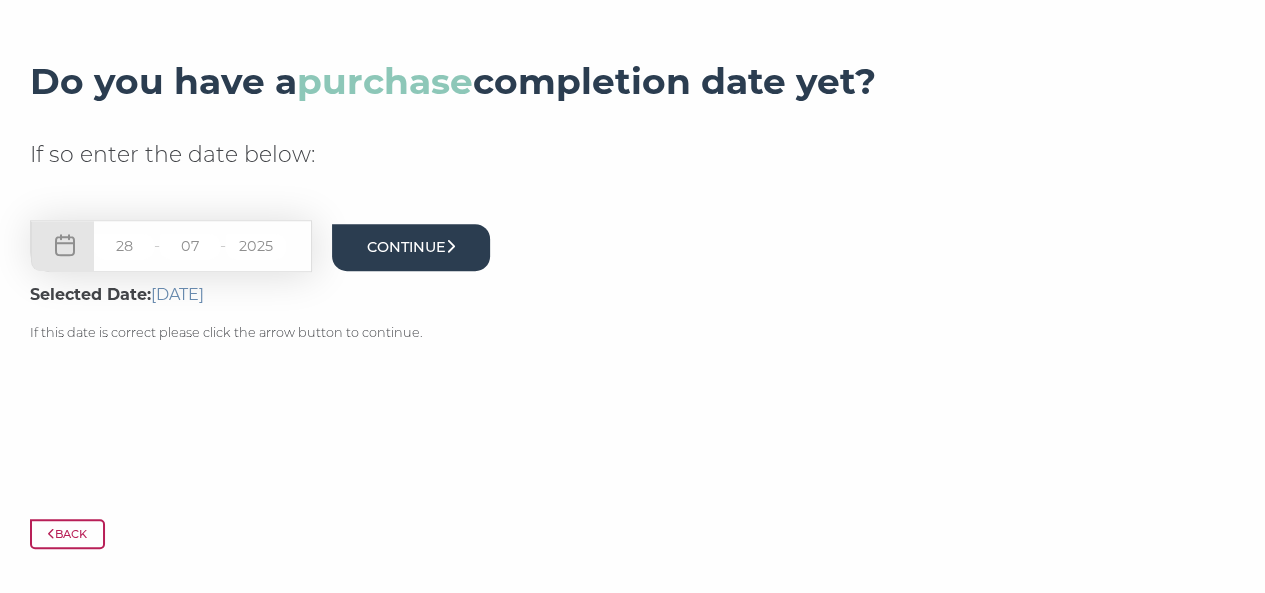 click on "Continue" at bounding box center [411, 247] 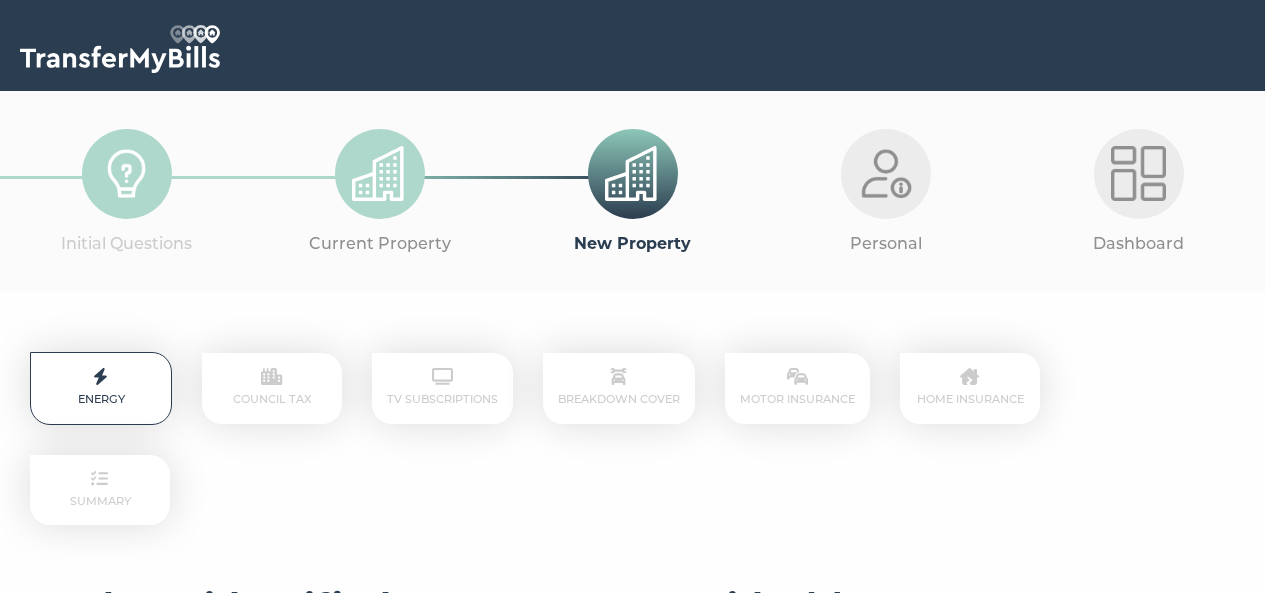 scroll, scrollTop: 0, scrollLeft: 0, axis: both 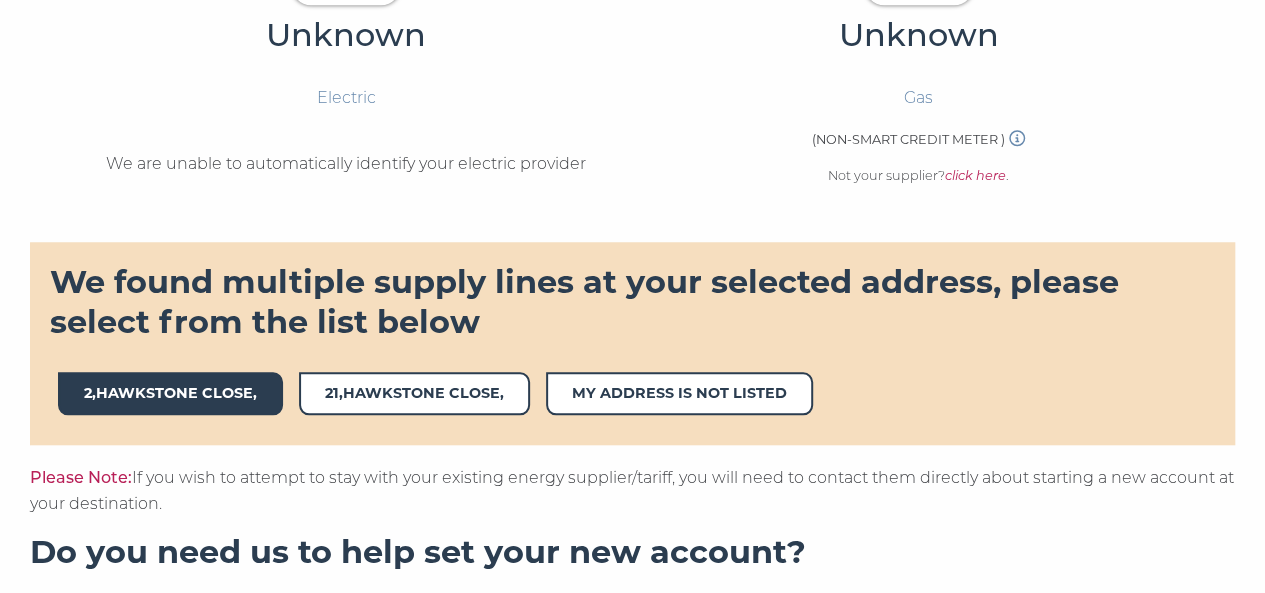 click on "2,HAWKSTONE CLOSE," at bounding box center (170, 393) 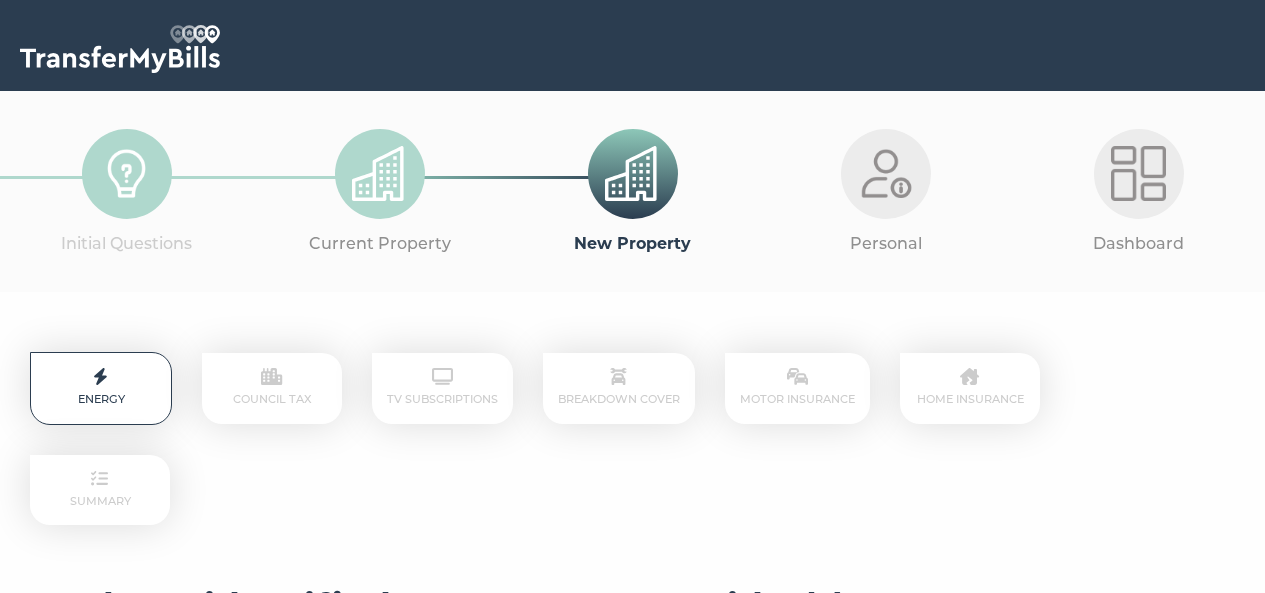 scroll, scrollTop: 796, scrollLeft: 0, axis: vertical 